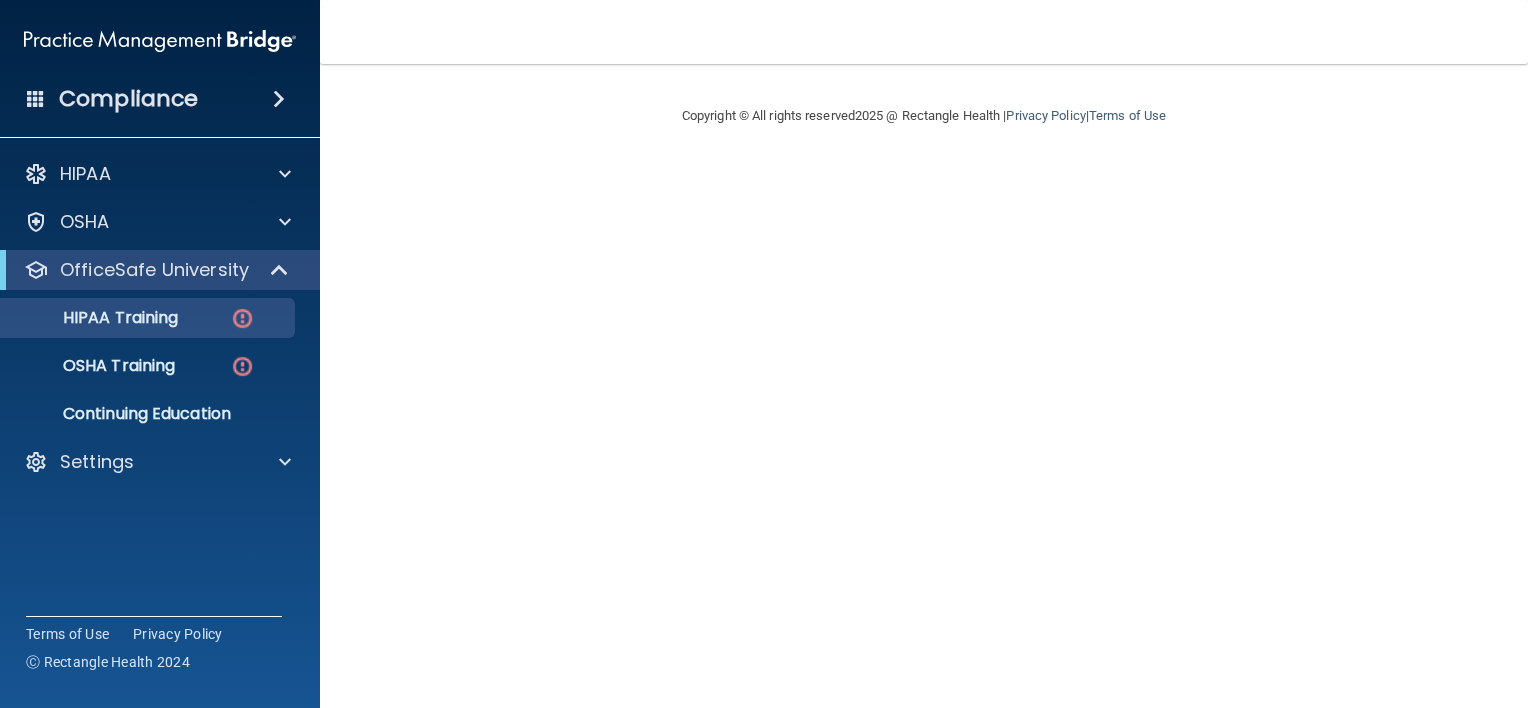scroll, scrollTop: 0, scrollLeft: 0, axis: both 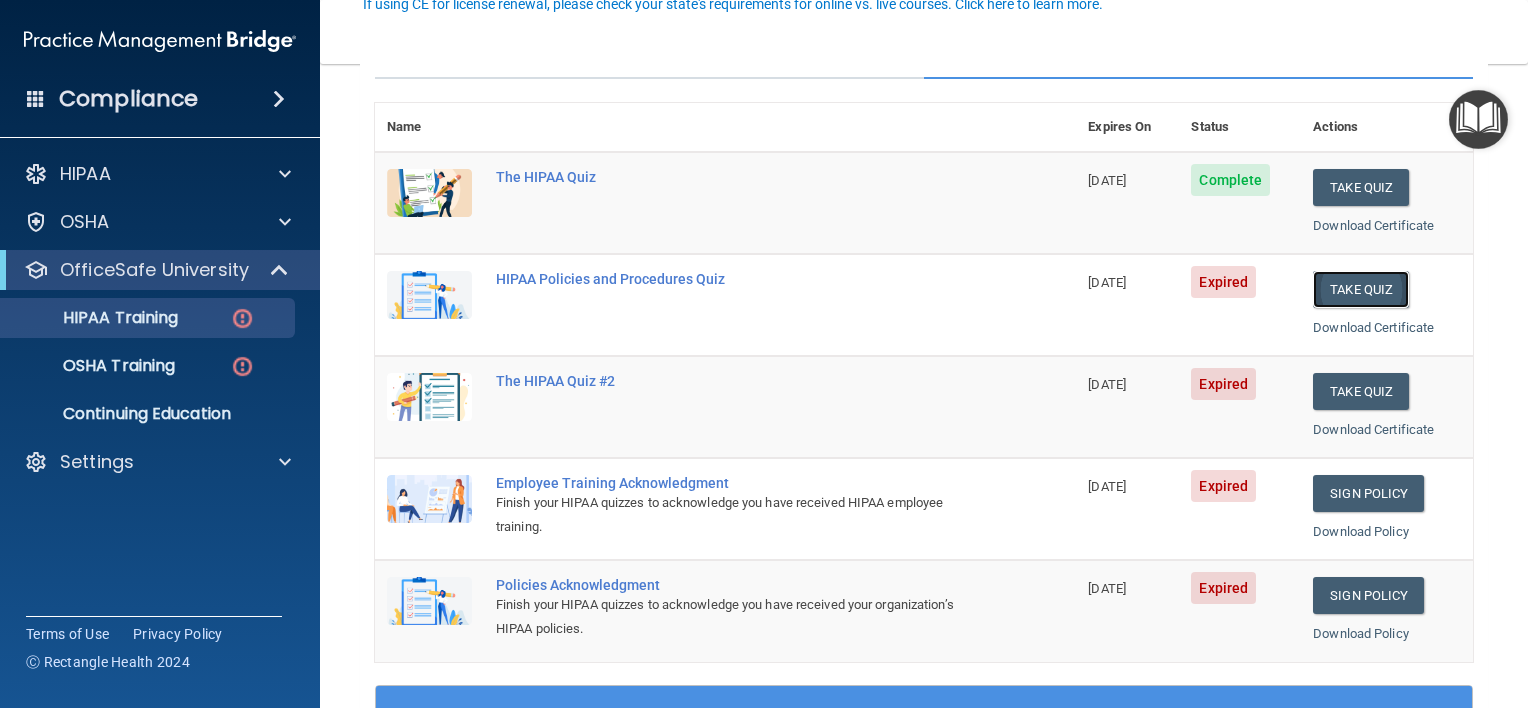 click on "Take Quiz" at bounding box center [1361, 289] 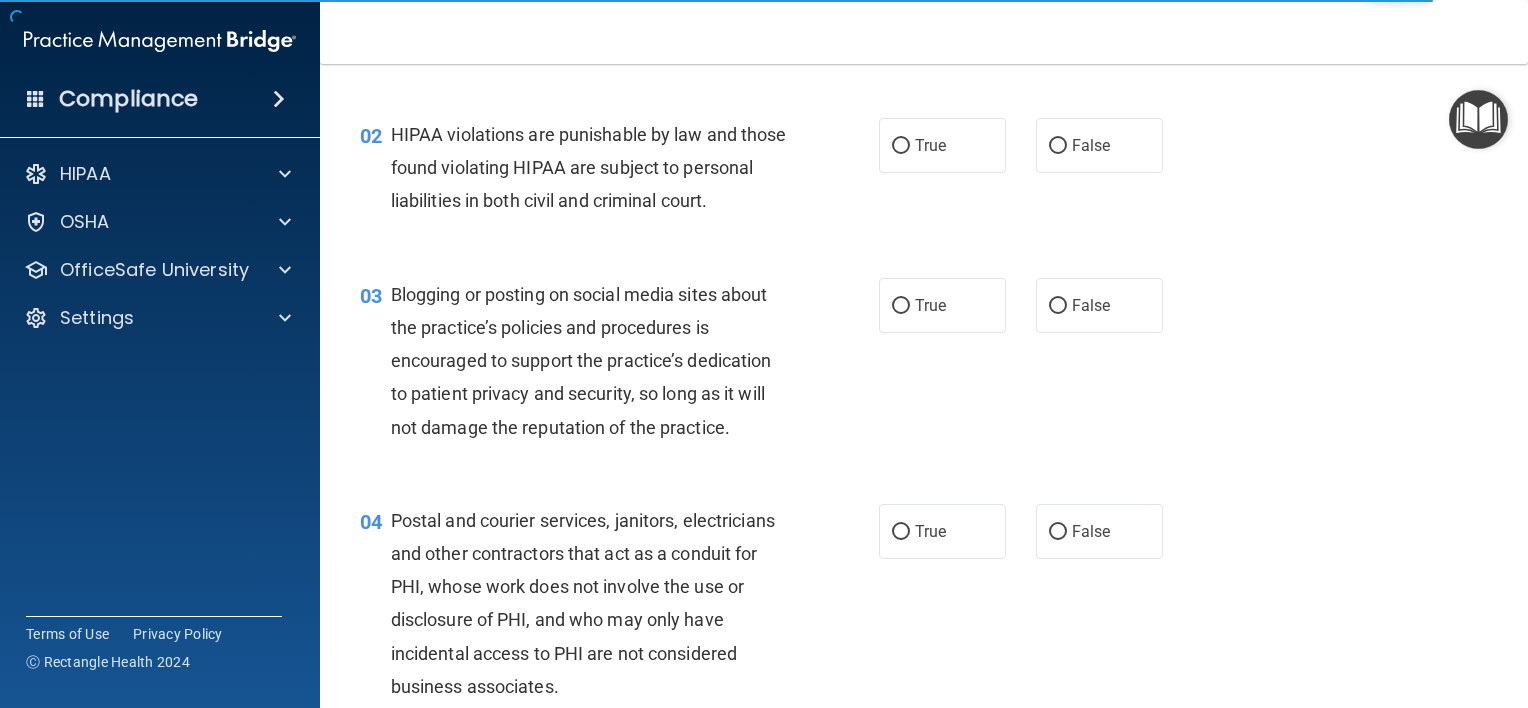 scroll, scrollTop: 0, scrollLeft: 0, axis: both 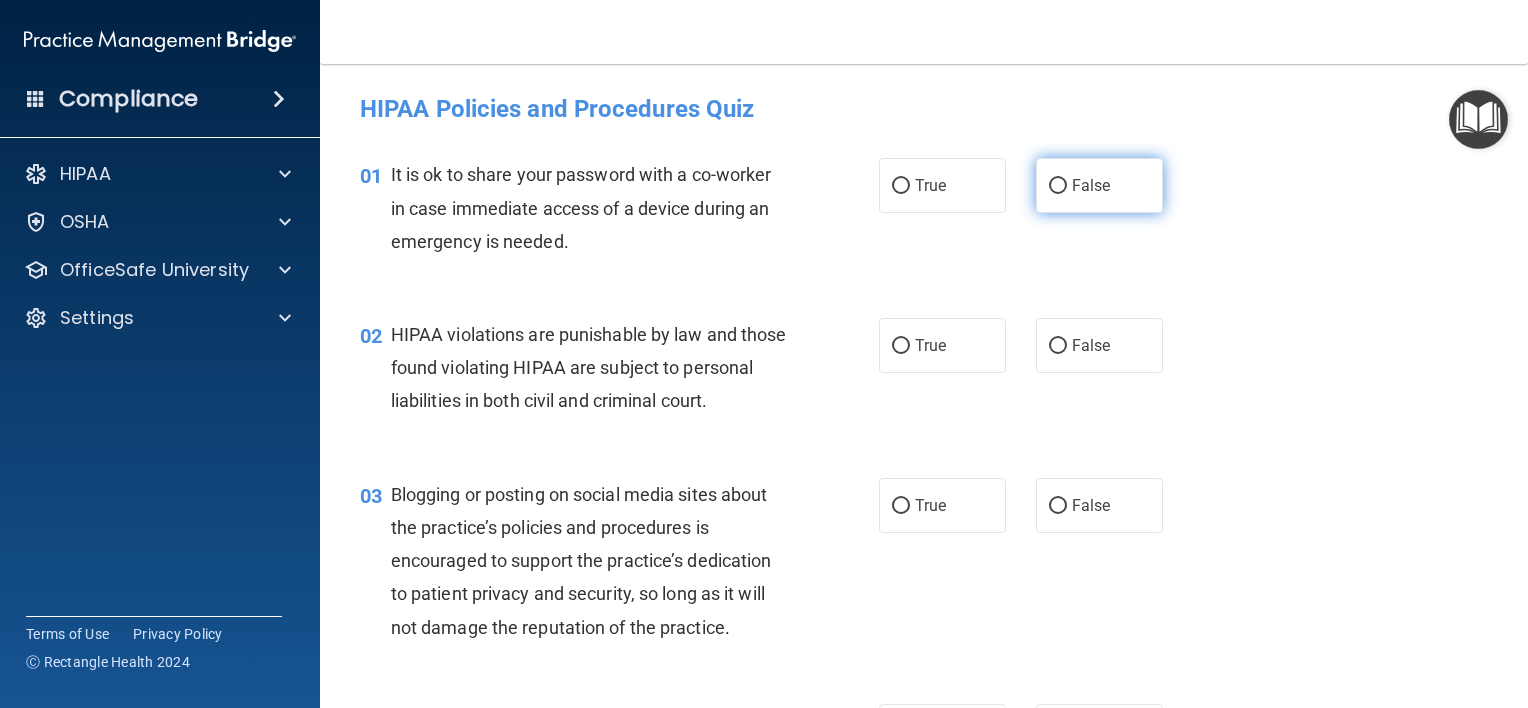 click on "False" at bounding box center [1091, 185] 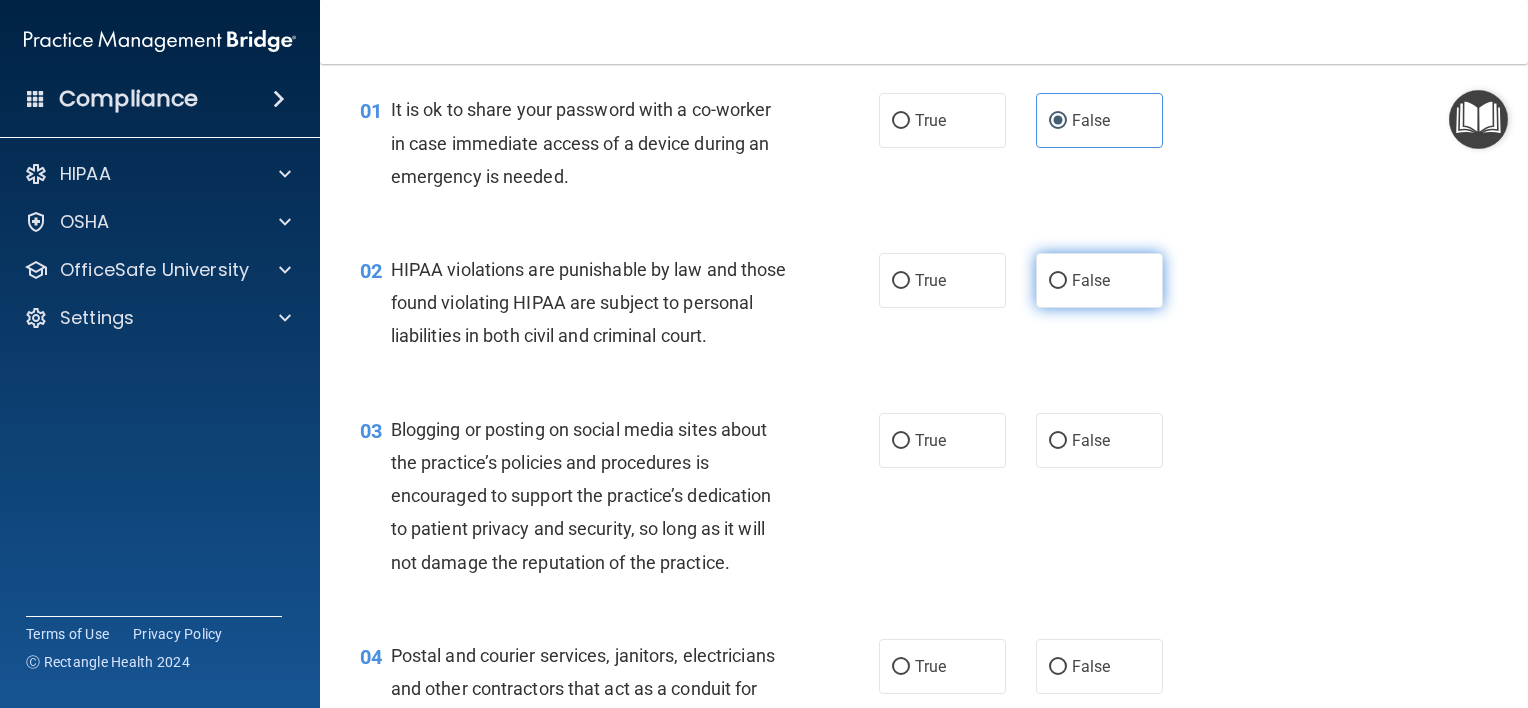 scroll, scrollTop: 100, scrollLeft: 0, axis: vertical 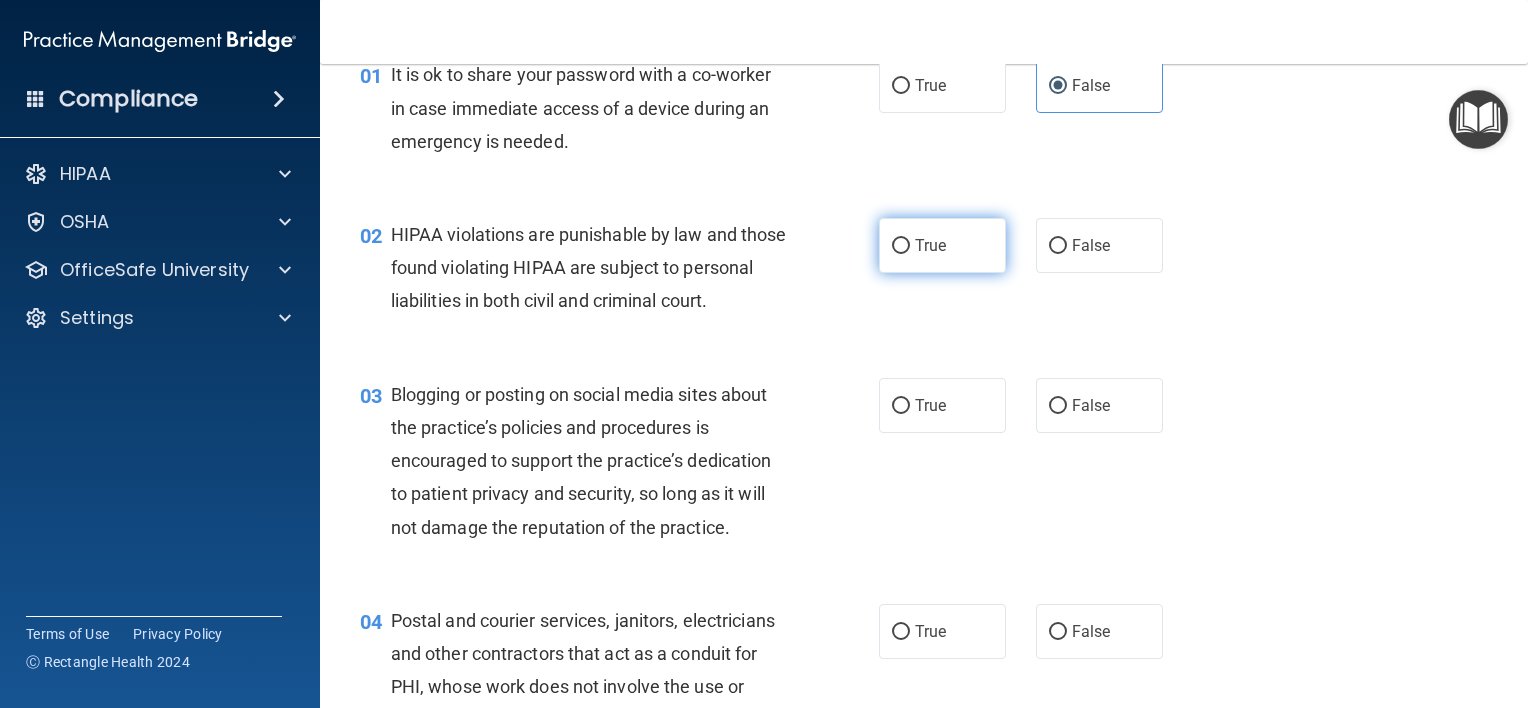 click on "True" at bounding box center (901, 246) 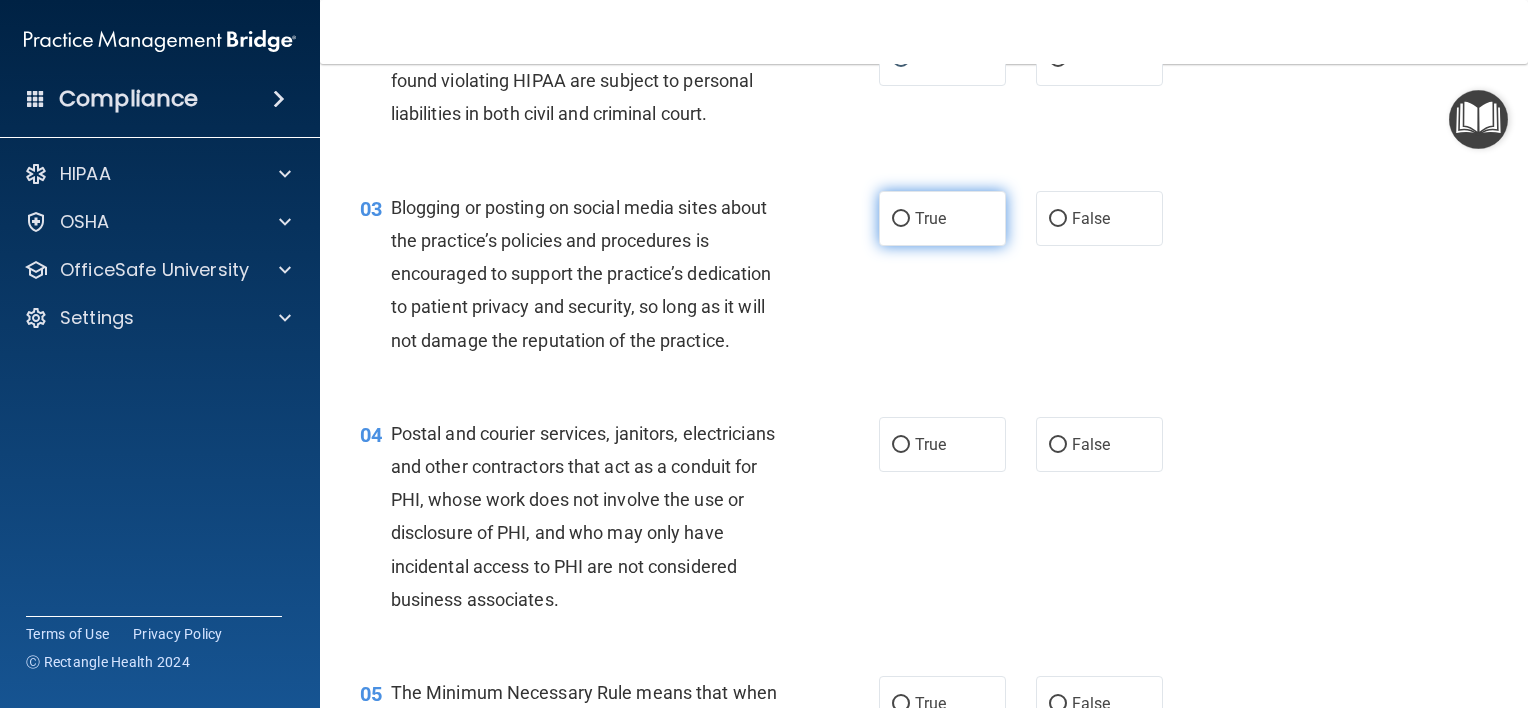 scroll, scrollTop: 300, scrollLeft: 0, axis: vertical 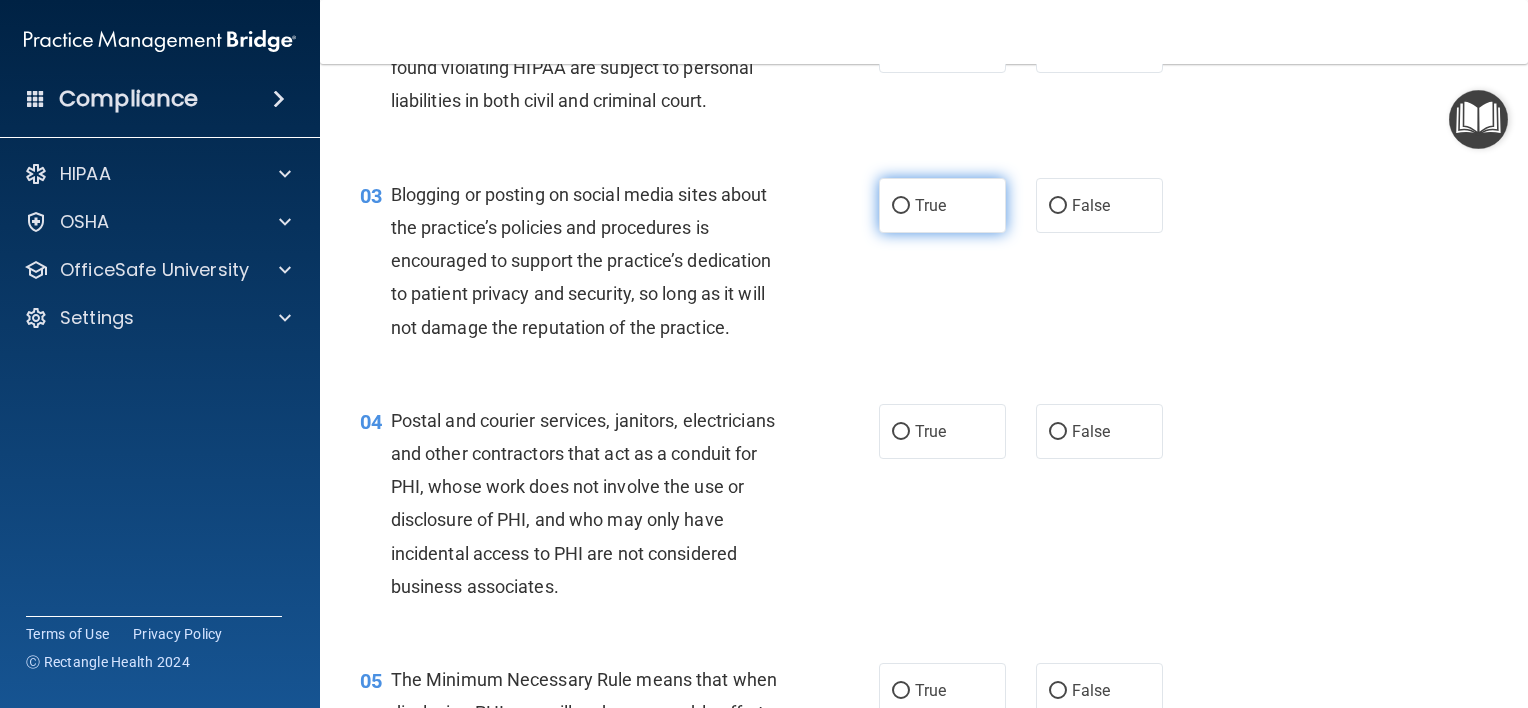 click on "True" at bounding box center (942, 205) 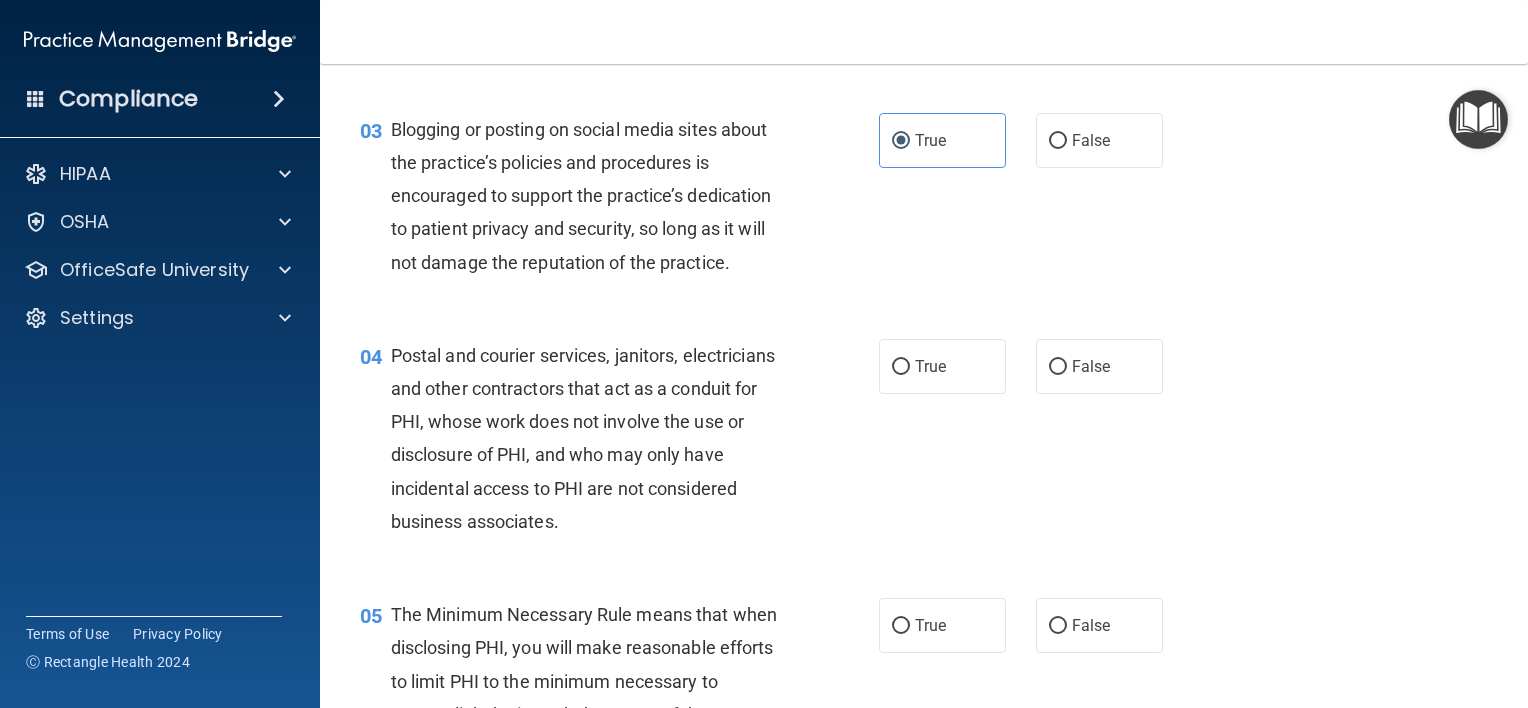 scroll, scrollTop: 400, scrollLeft: 0, axis: vertical 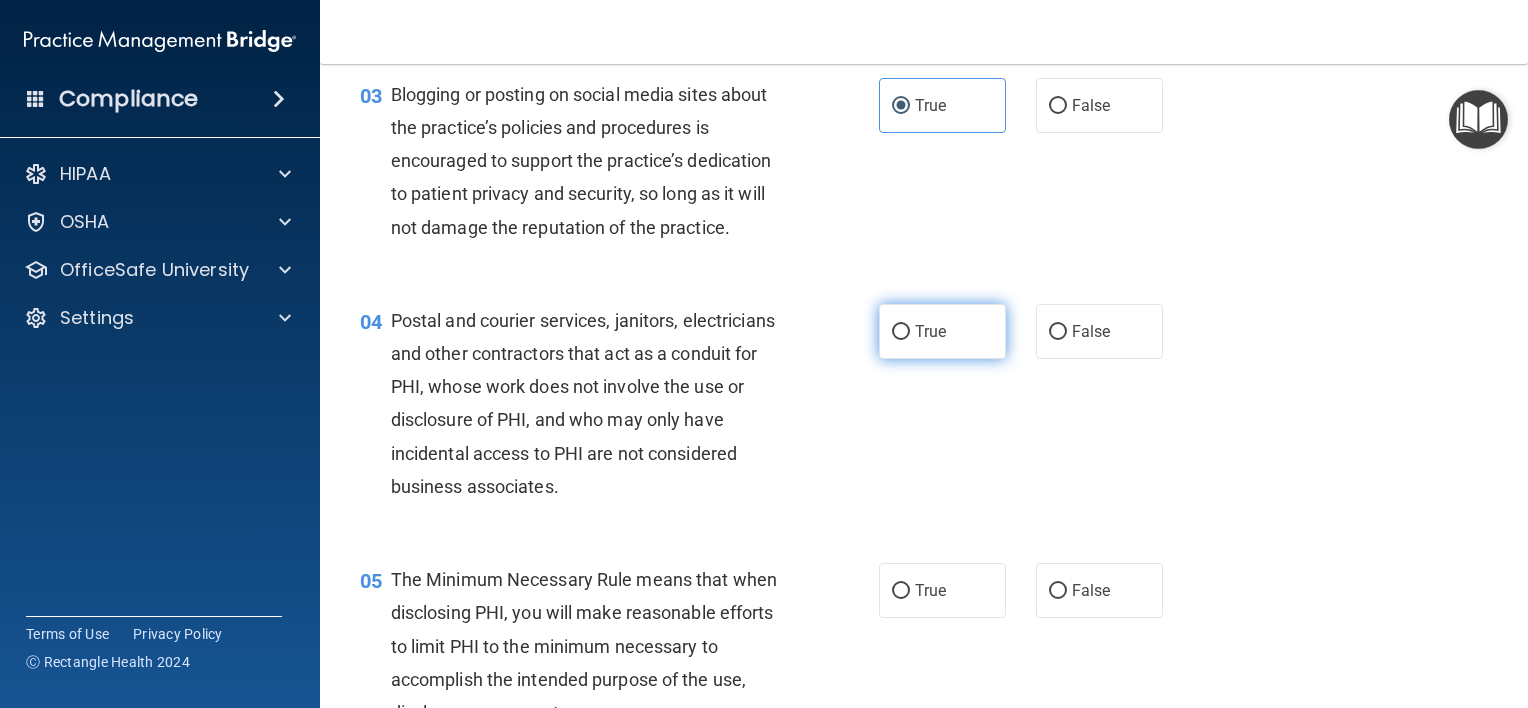 click on "True" at bounding box center [901, 332] 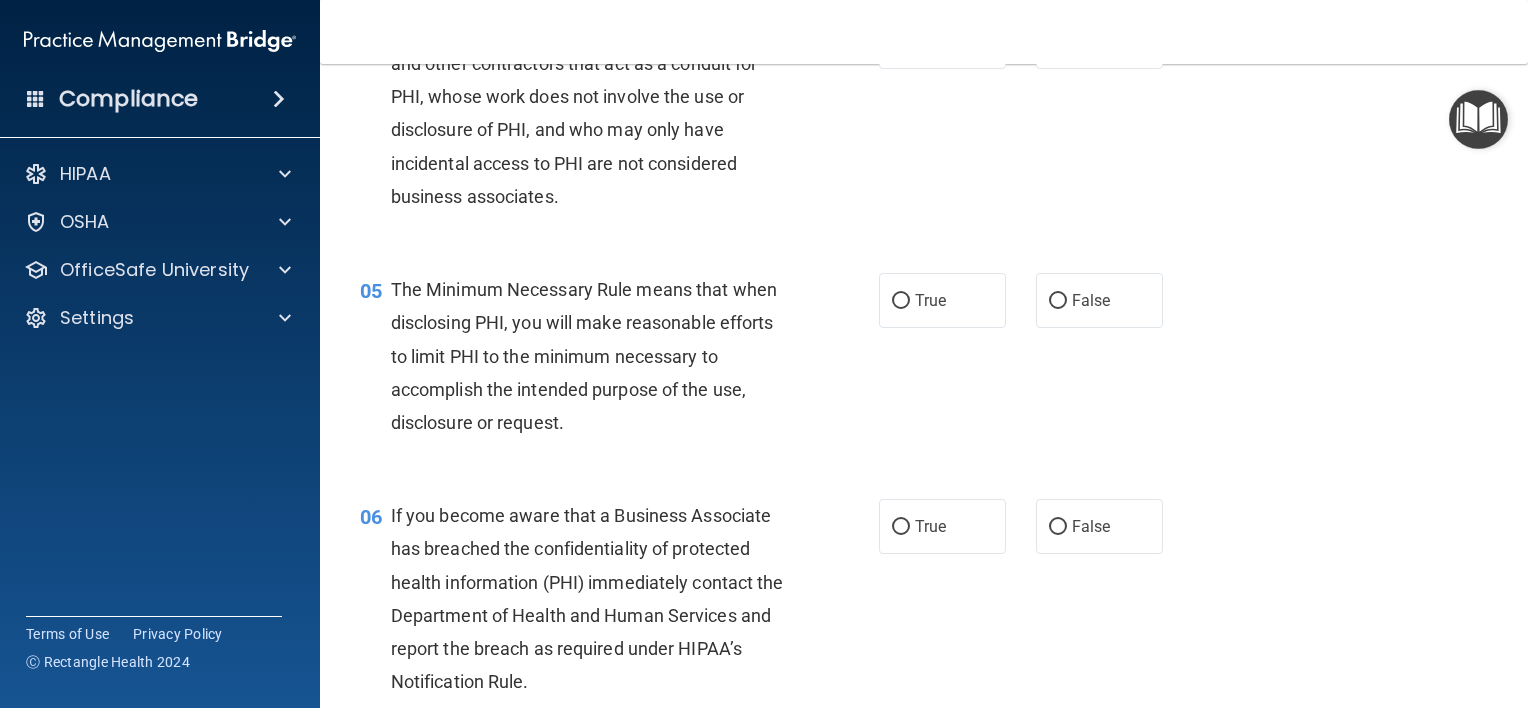scroll, scrollTop: 700, scrollLeft: 0, axis: vertical 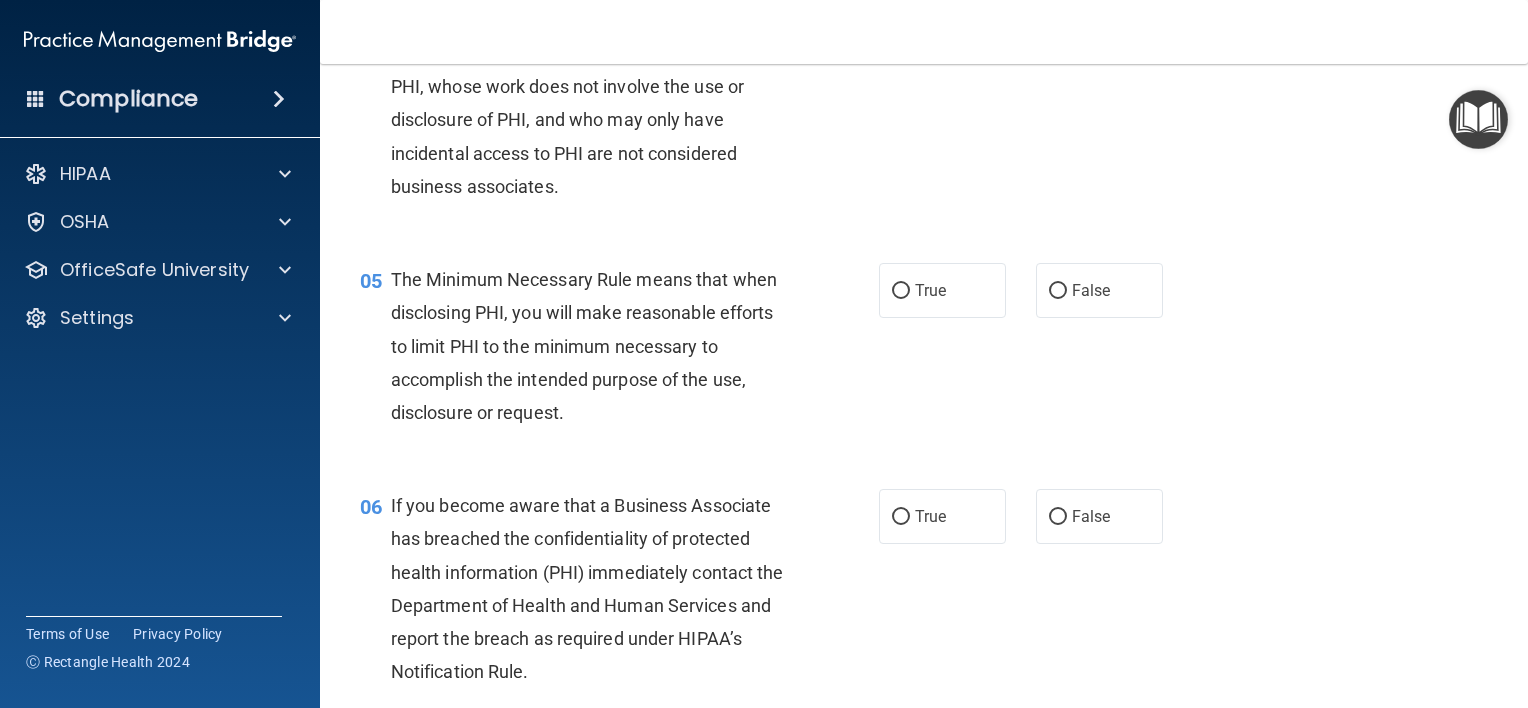 click on "05       The Minimum Necessary Rule means that when disclosing PHI, you will make reasonable efforts to limit PHI to the minimum necessary to accomplish the intended purpose of the use, disclosure or request.                  True           False" at bounding box center (924, 351) 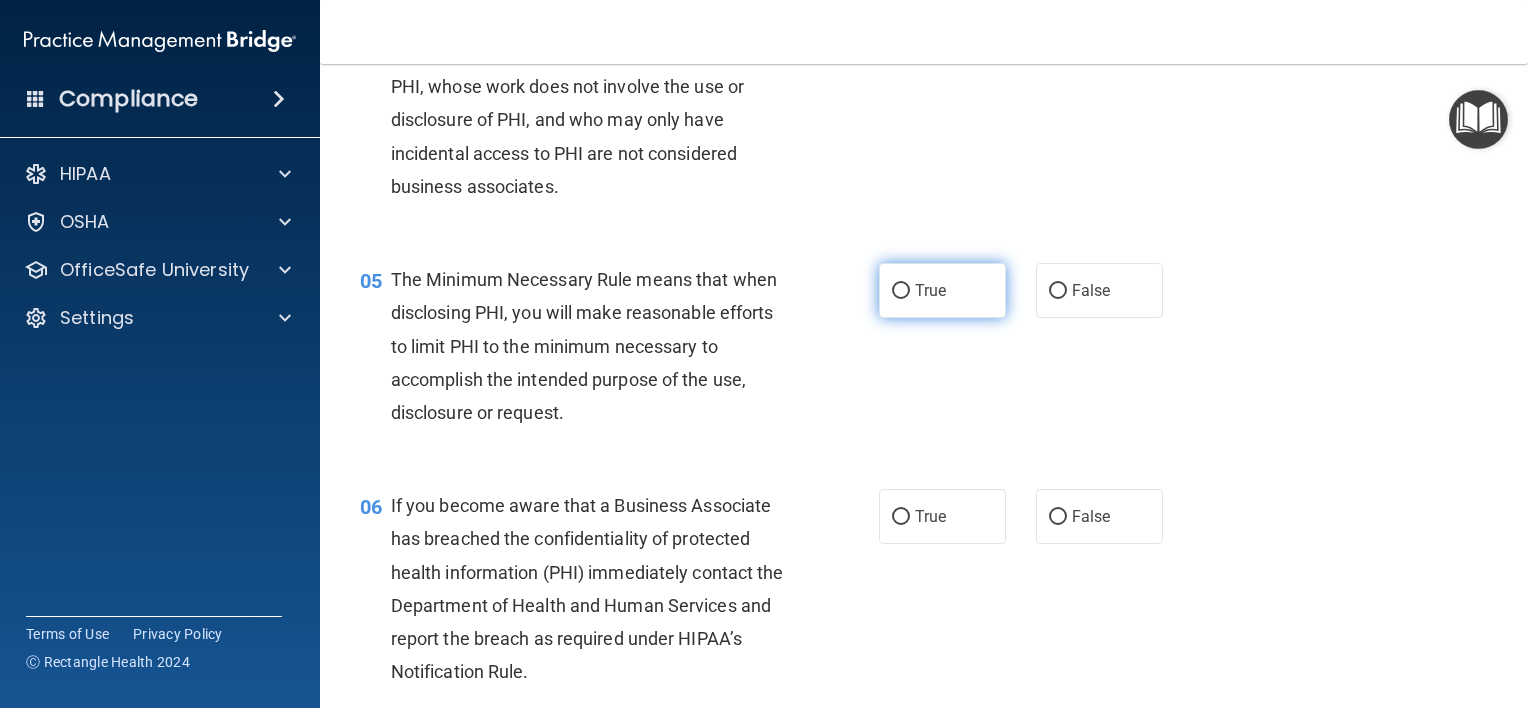 click on "True" at bounding box center (930, 290) 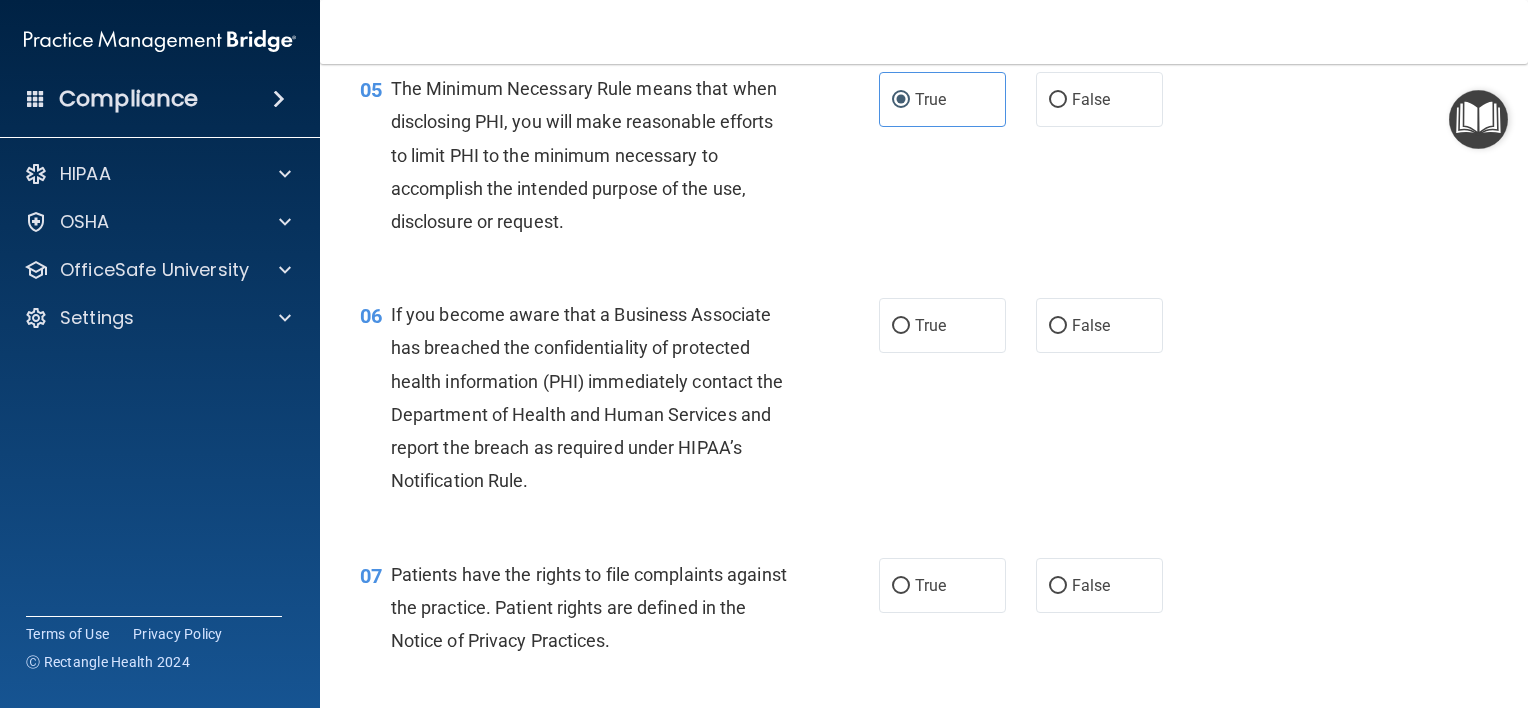 scroll, scrollTop: 900, scrollLeft: 0, axis: vertical 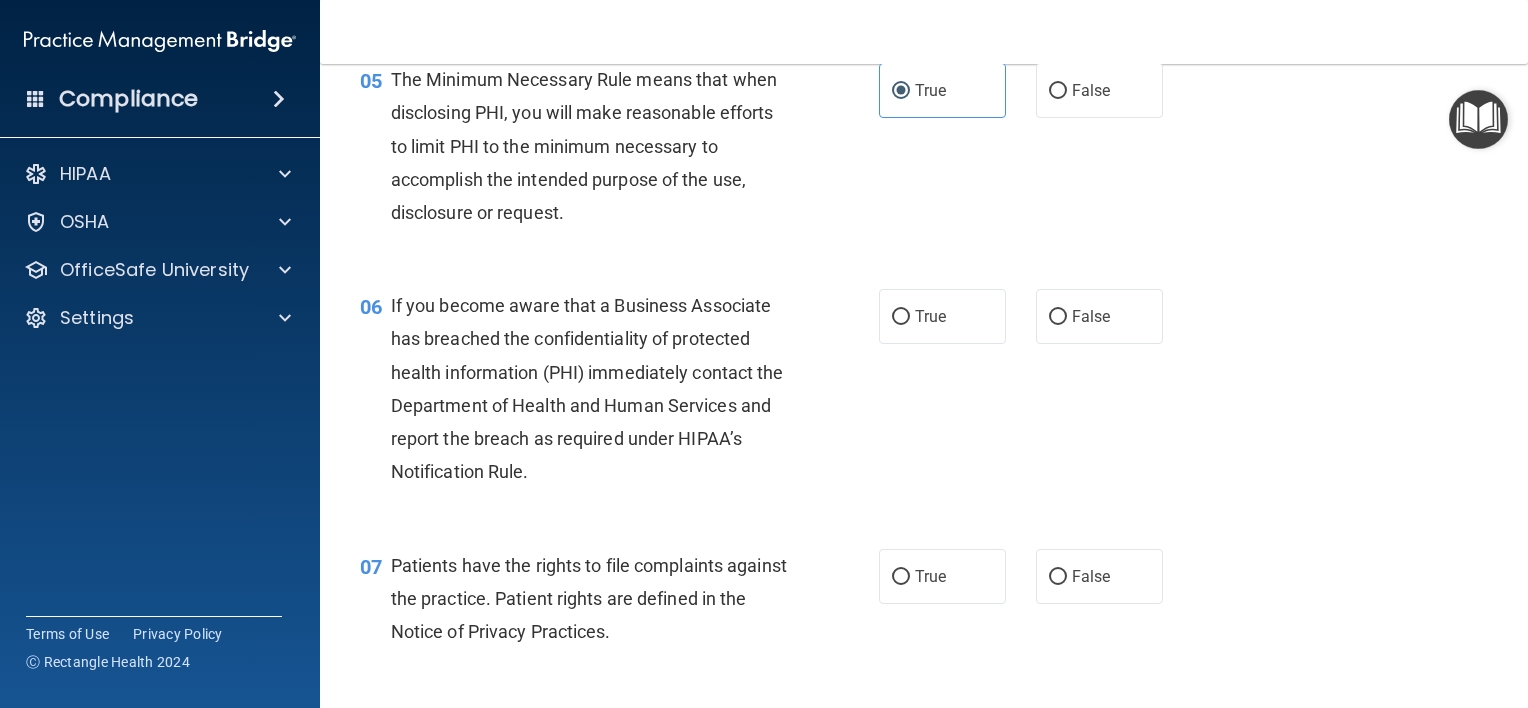 click on "True" at bounding box center [942, 316] 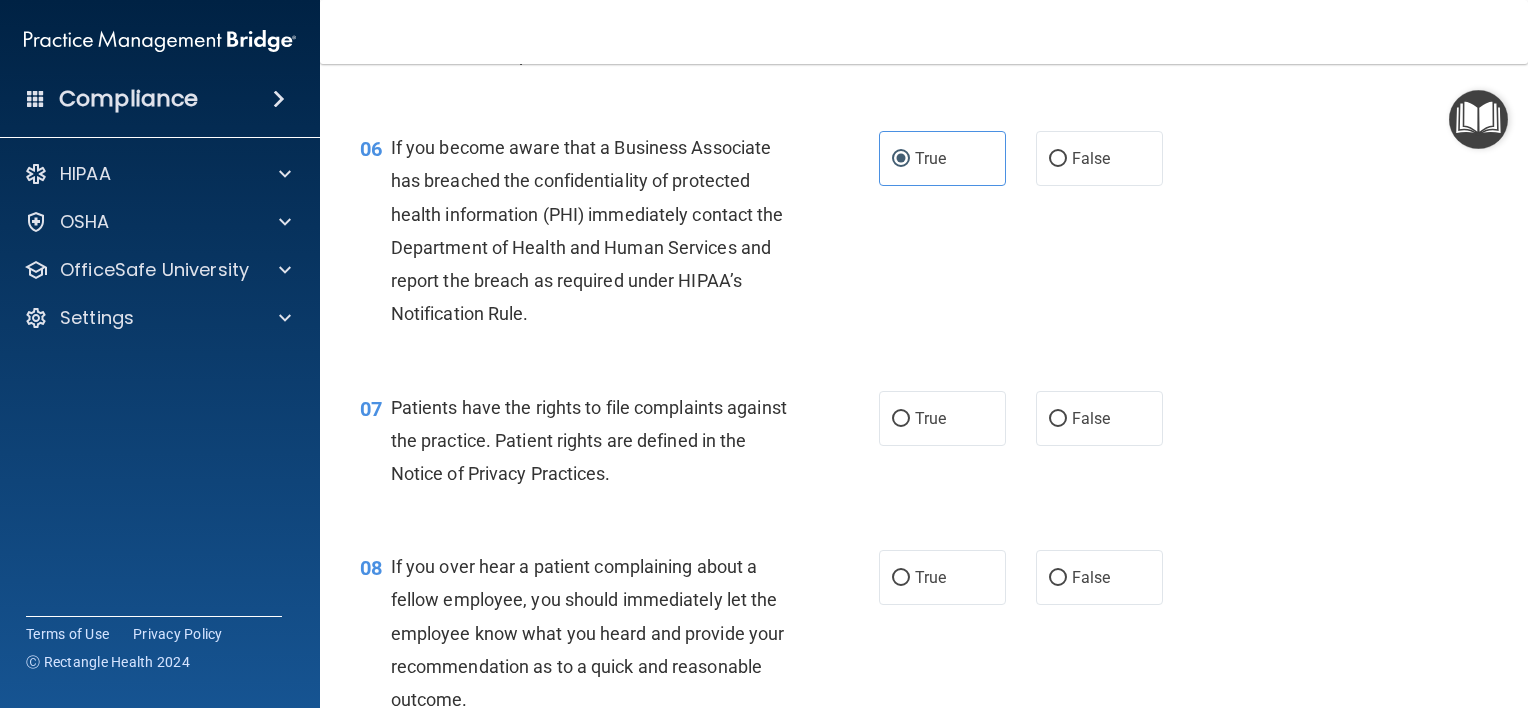 scroll, scrollTop: 1100, scrollLeft: 0, axis: vertical 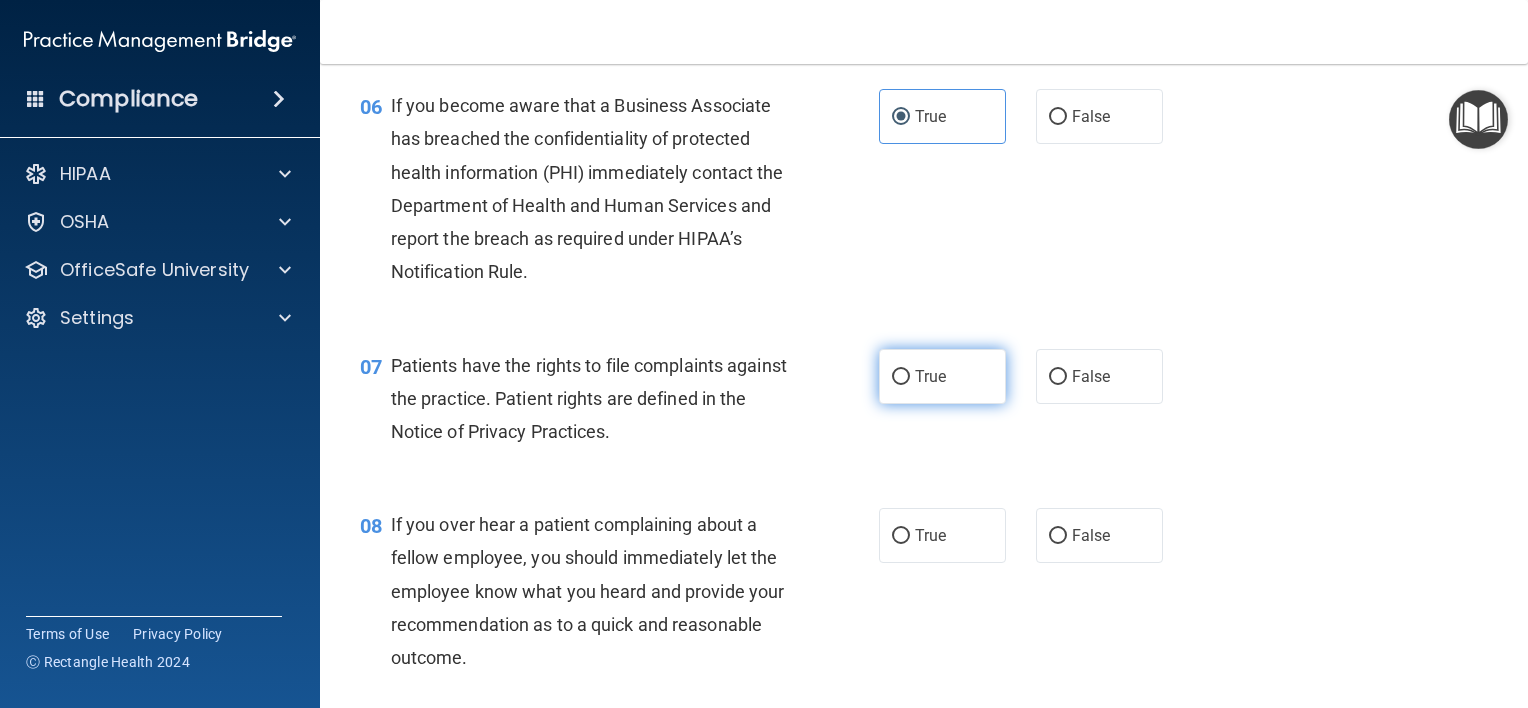 click on "True" at bounding box center (942, 376) 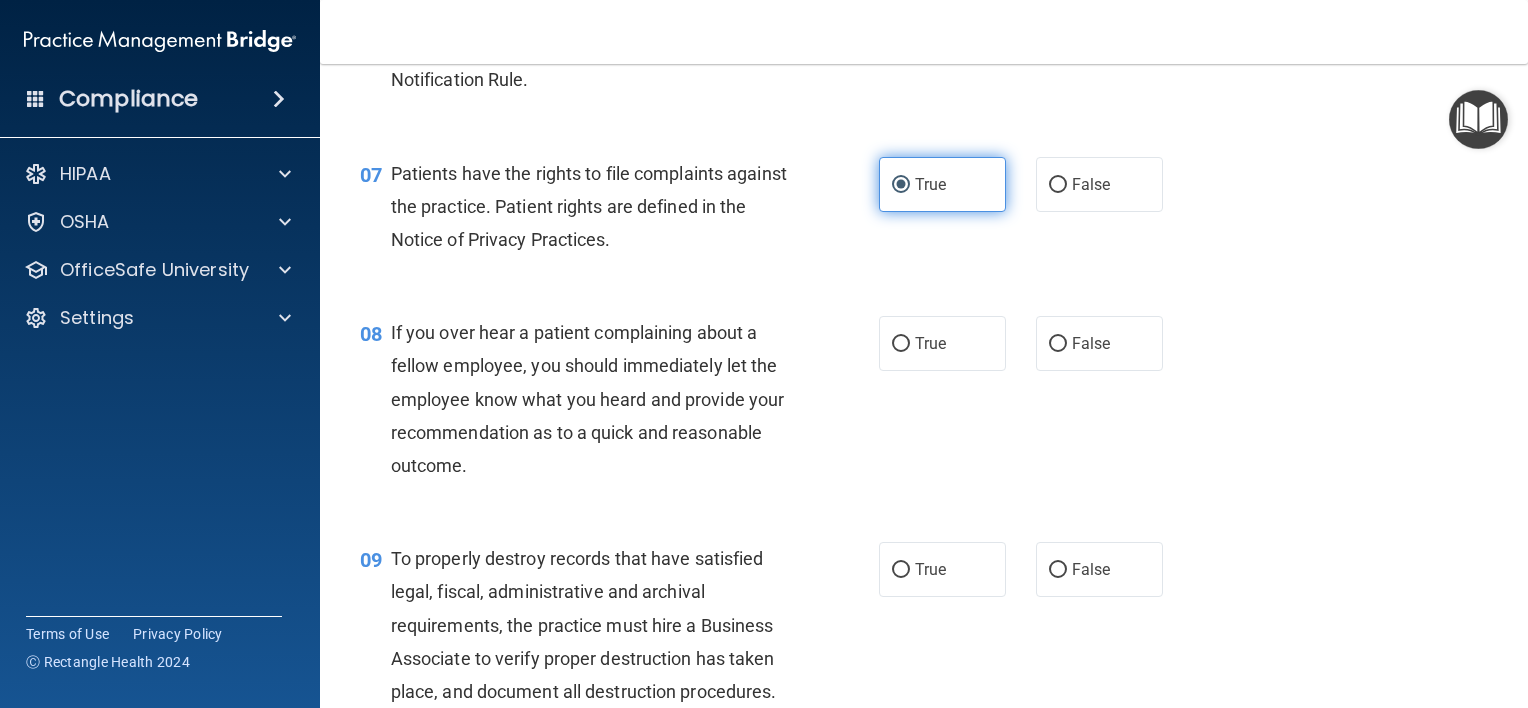 scroll, scrollTop: 1300, scrollLeft: 0, axis: vertical 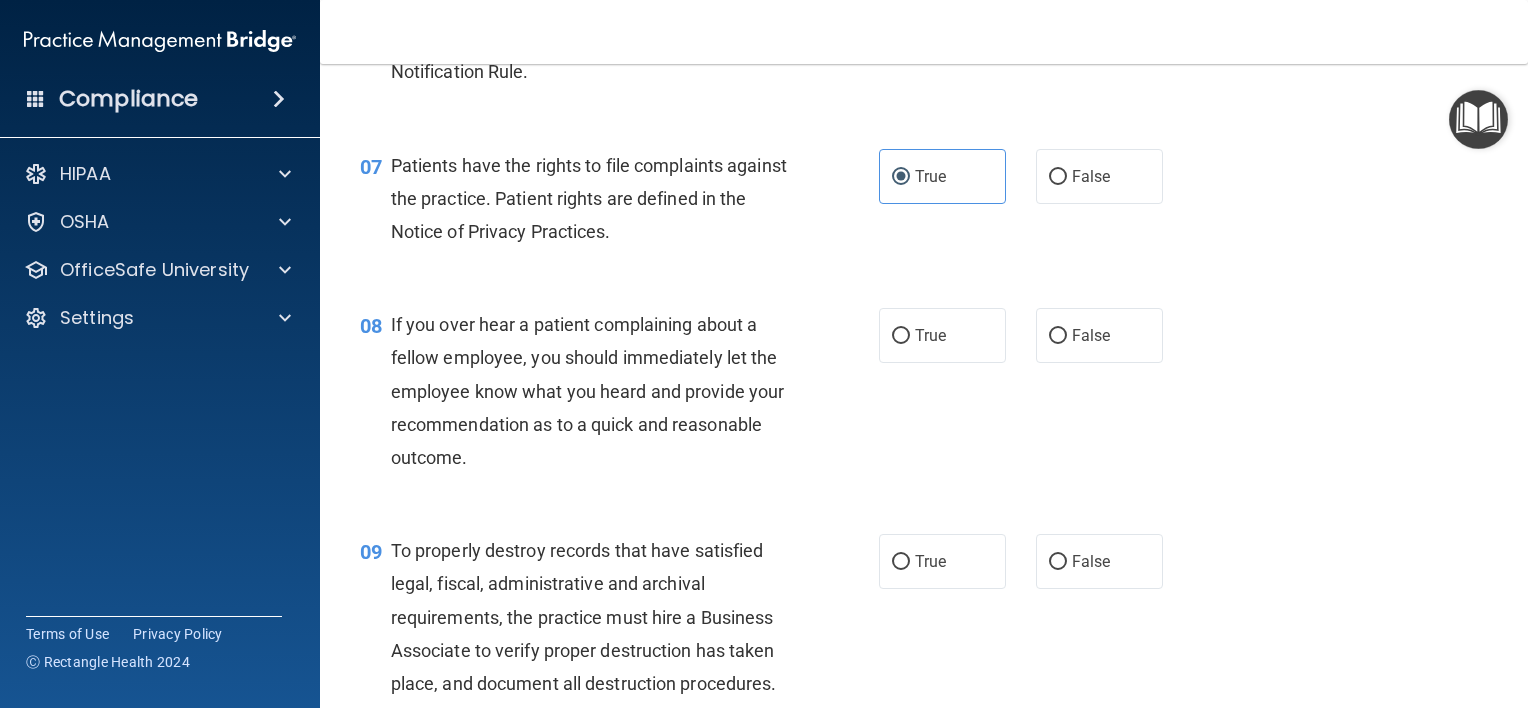 click on "08       If you over hear a patient complaining about a fellow employee, you should immediately let the employee know what you heard and provide your recommendation as to a quick and reasonable outcome.                  True           False" at bounding box center [924, 396] 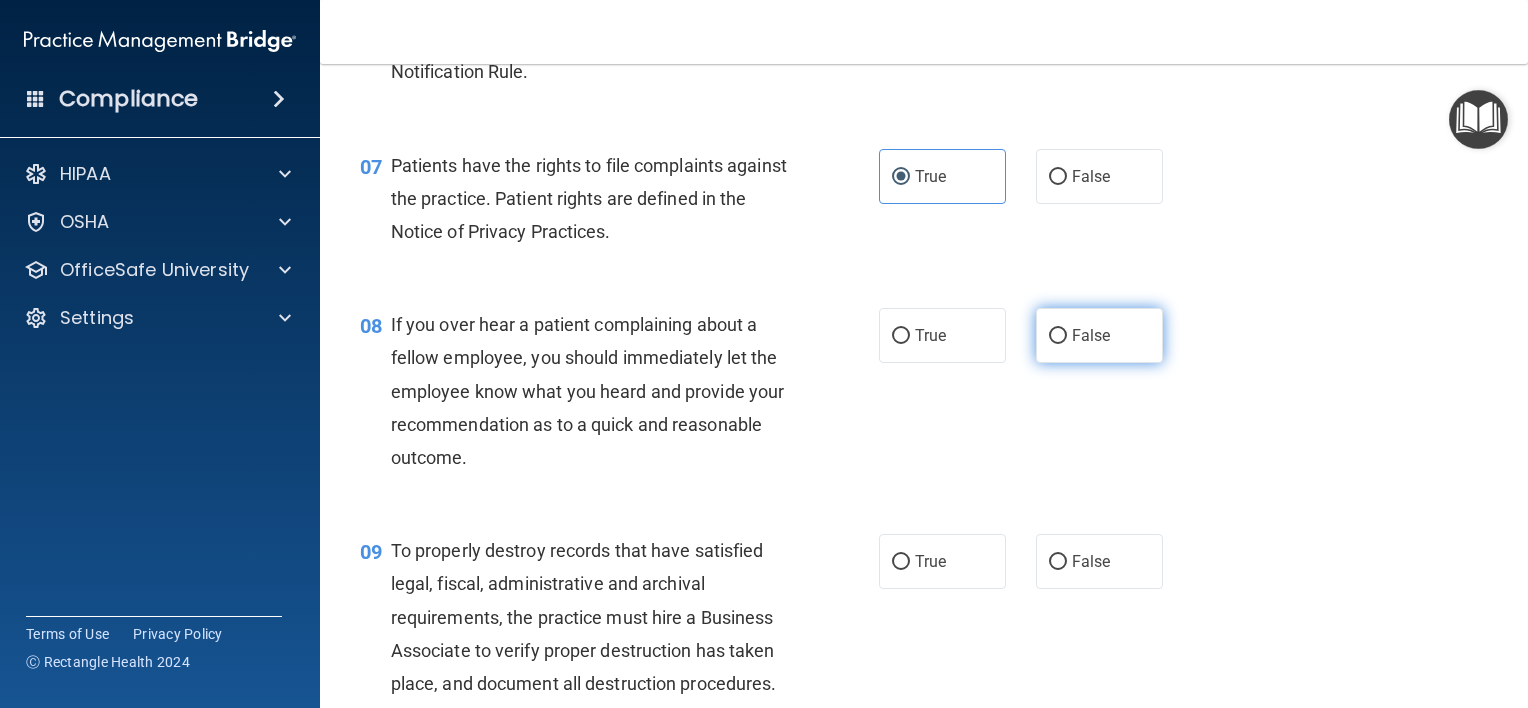 click on "False" at bounding box center (1099, 335) 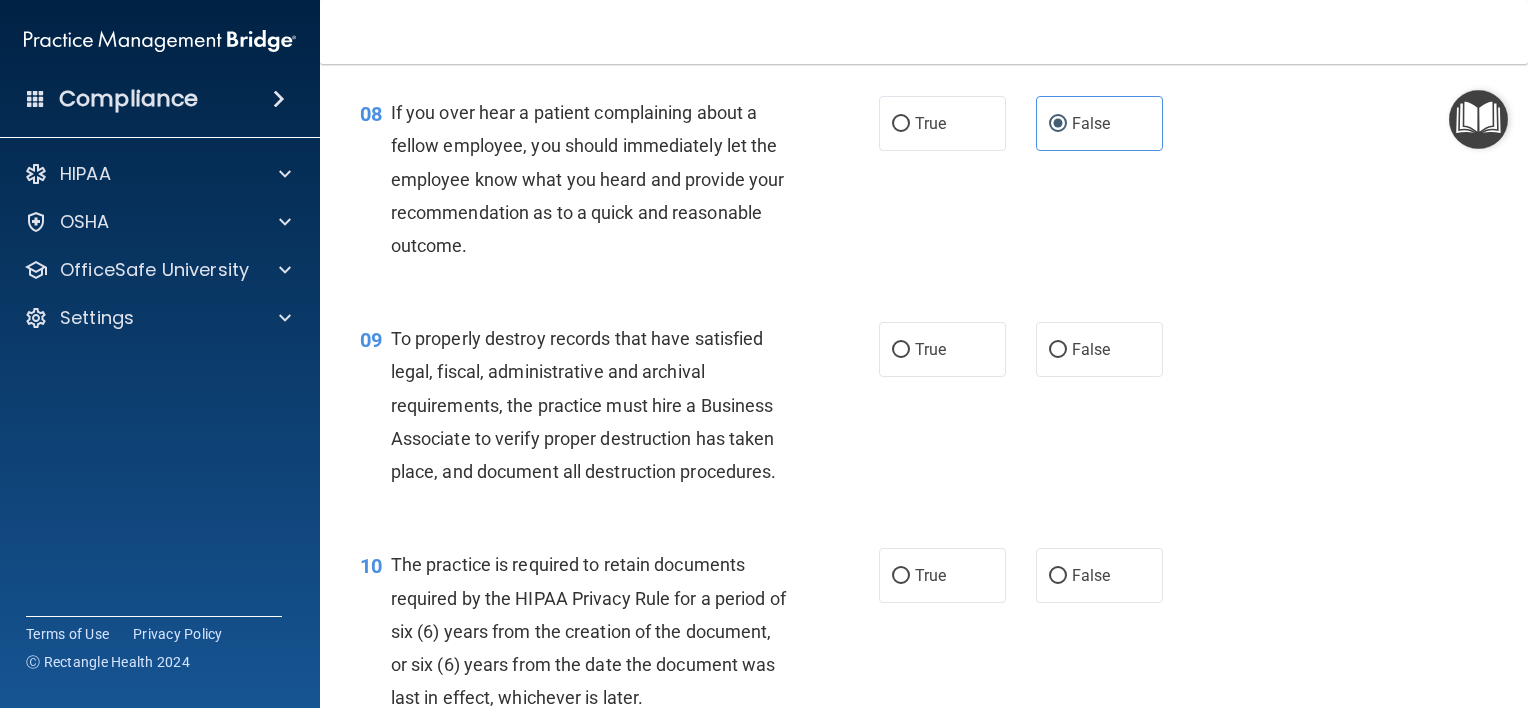 scroll, scrollTop: 1600, scrollLeft: 0, axis: vertical 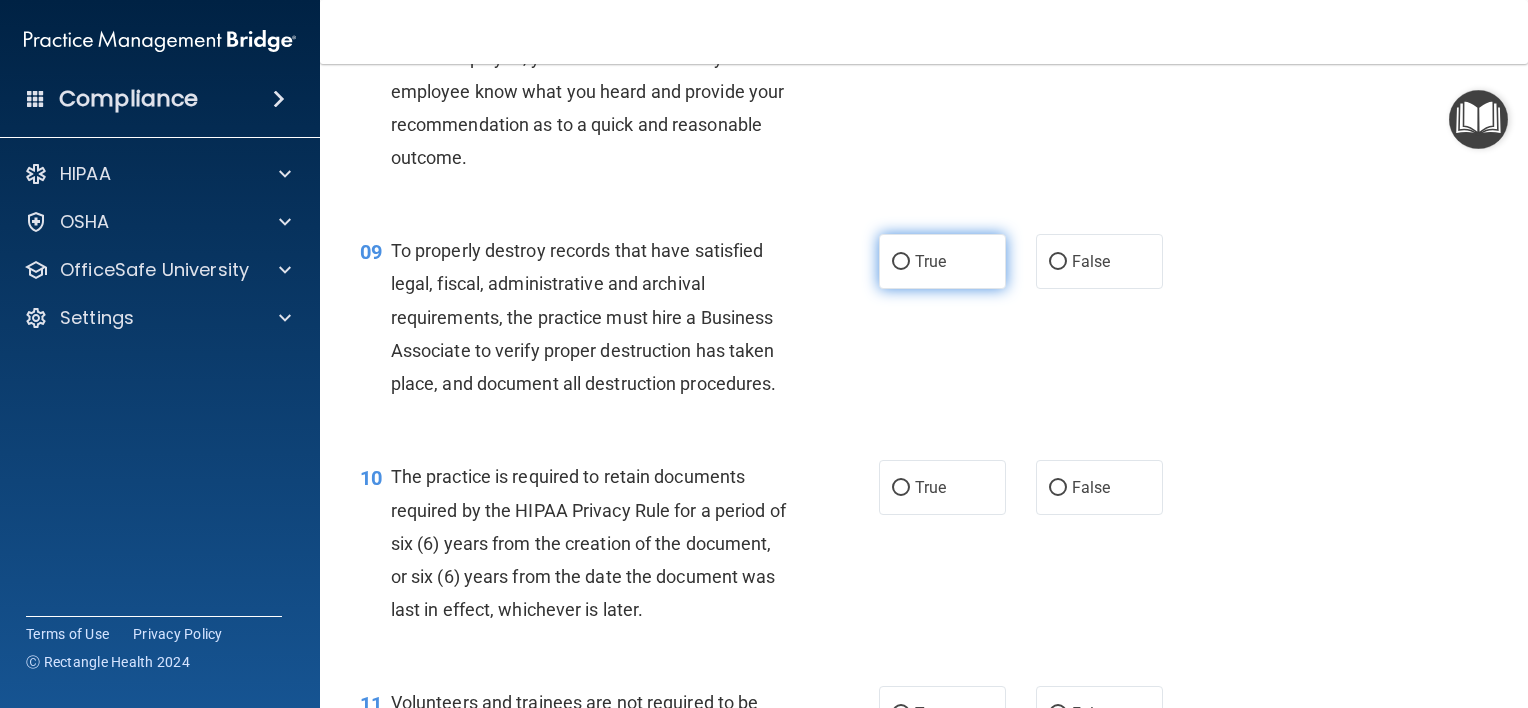 click on "True" at bounding box center (942, 261) 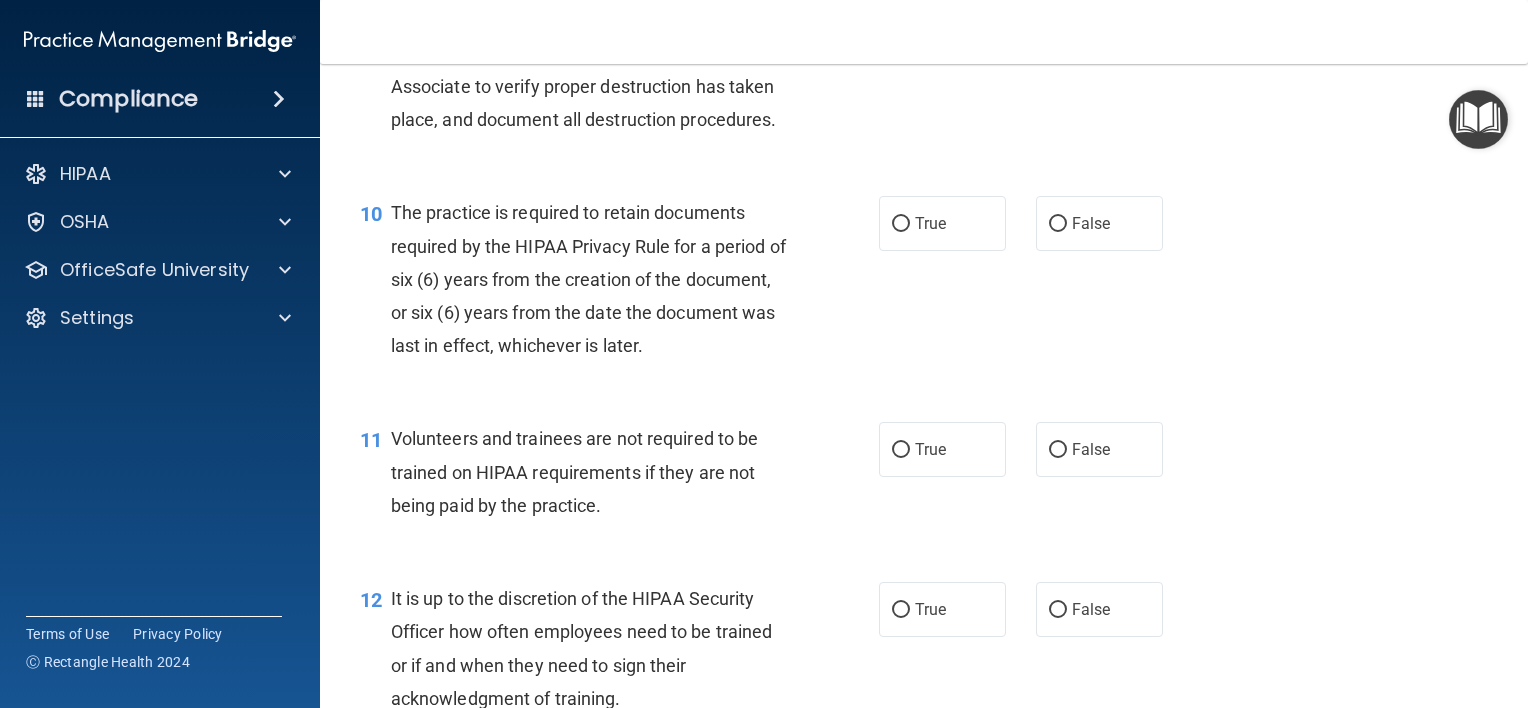 scroll, scrollTop: 1900, scrollLeft: 0, axis: vertical 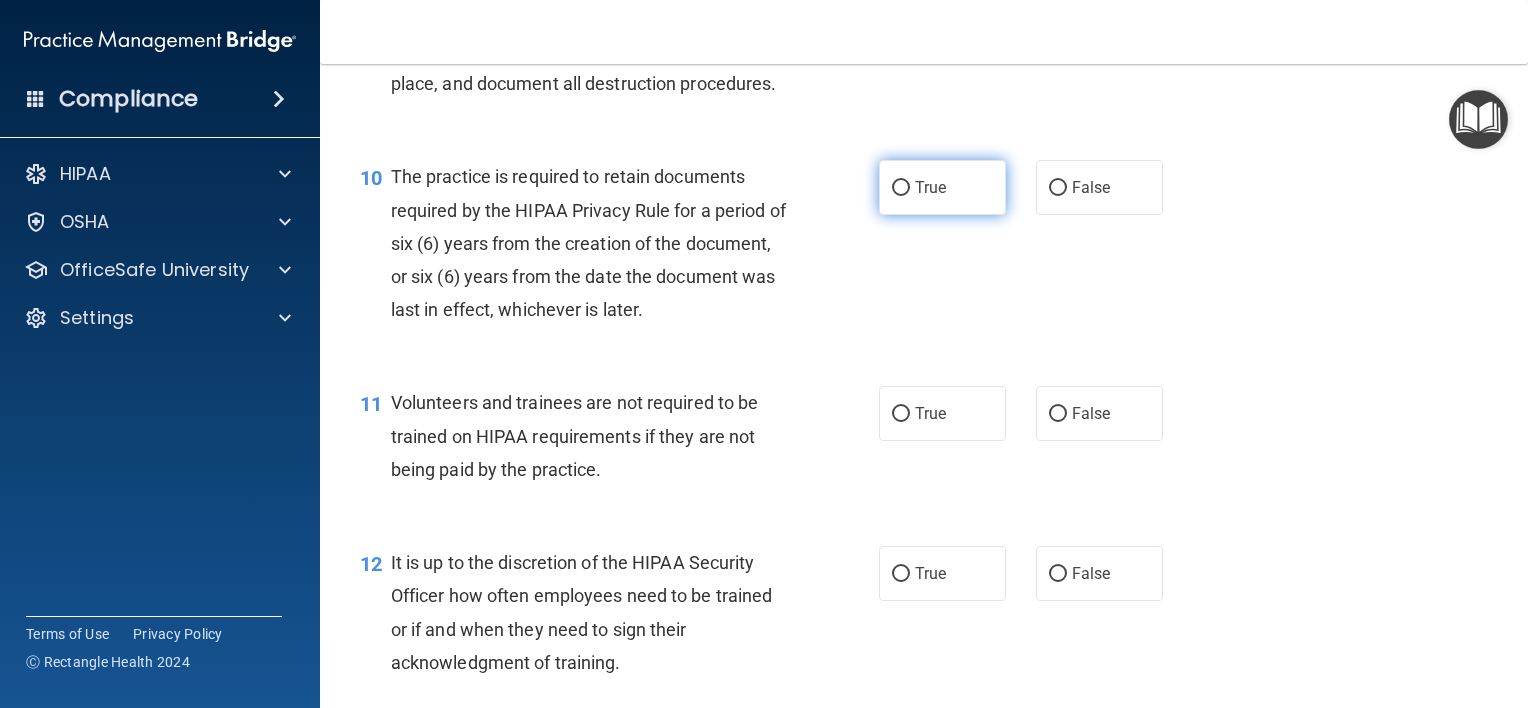 click on "True" at bounding box center (942, 187) 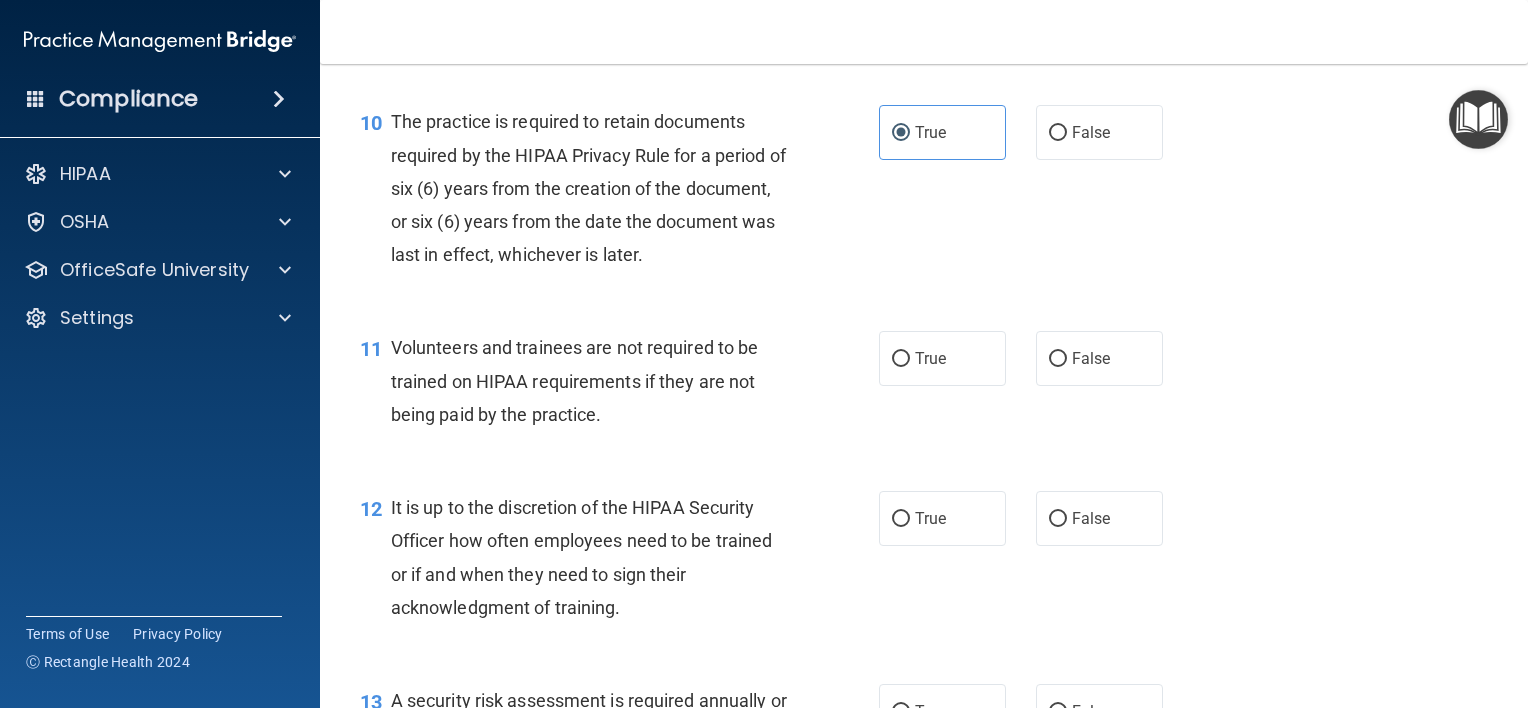scroll, scrollTop: 2000, scrollLeft: 0, axis: vertical 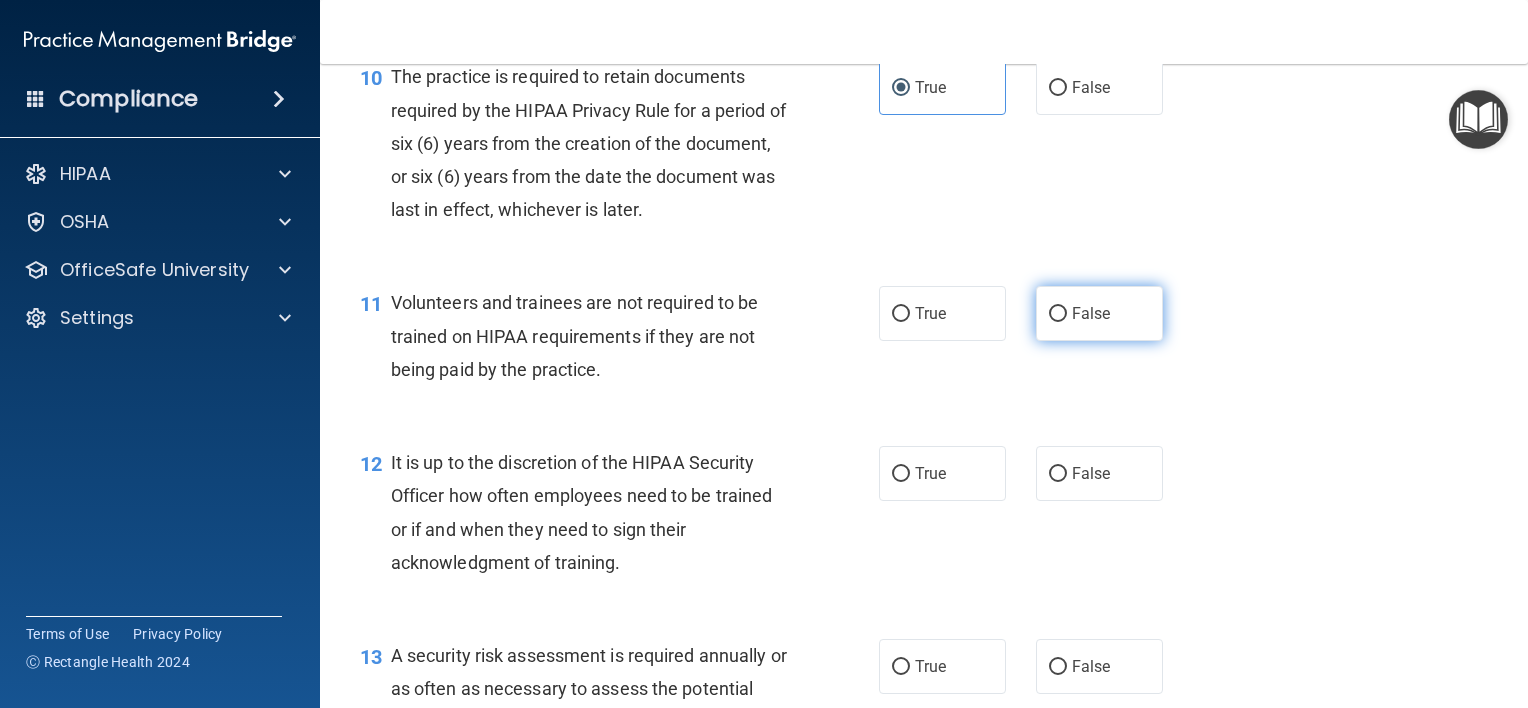 click on "False" at bounding box center [1091, 313] 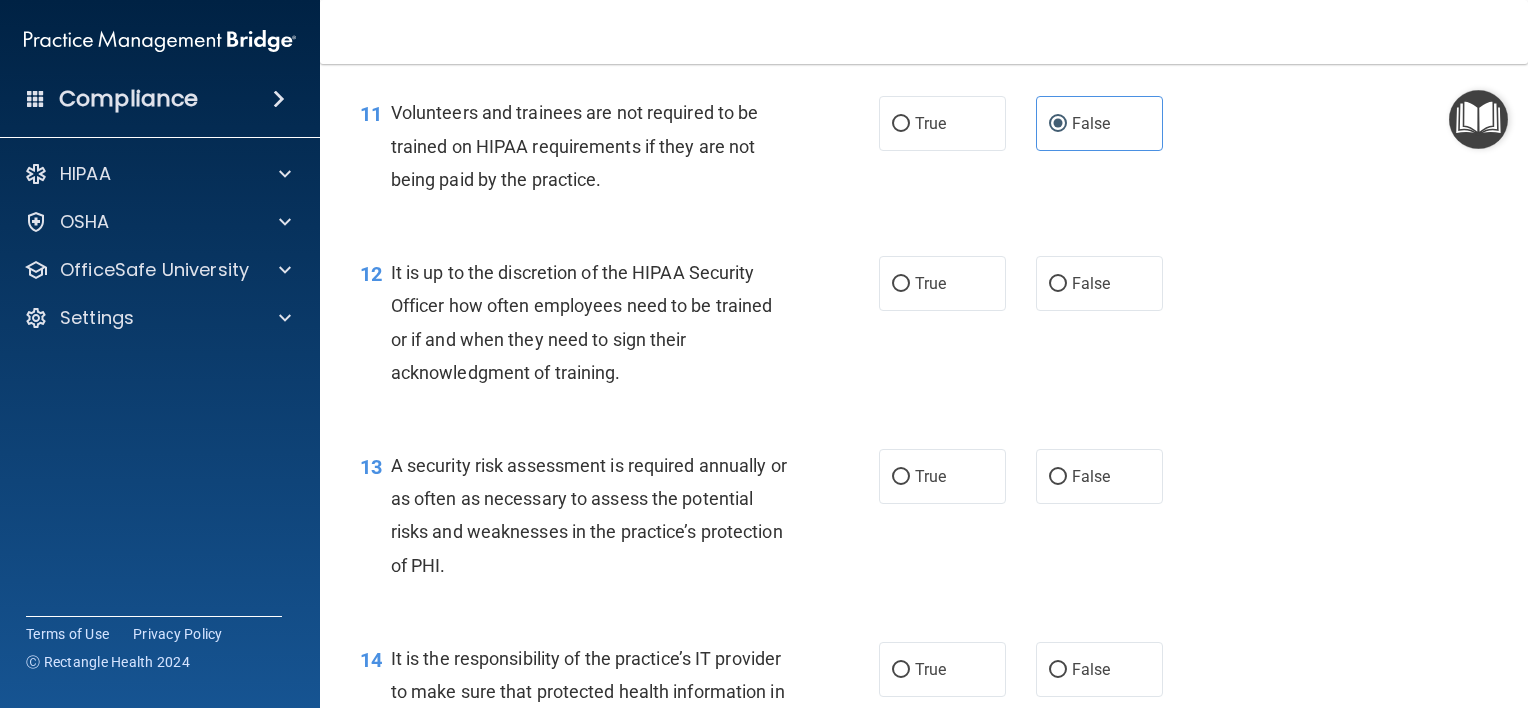 scroll, scrollTop: 2200, scrollLeft: 0, axis: vertical 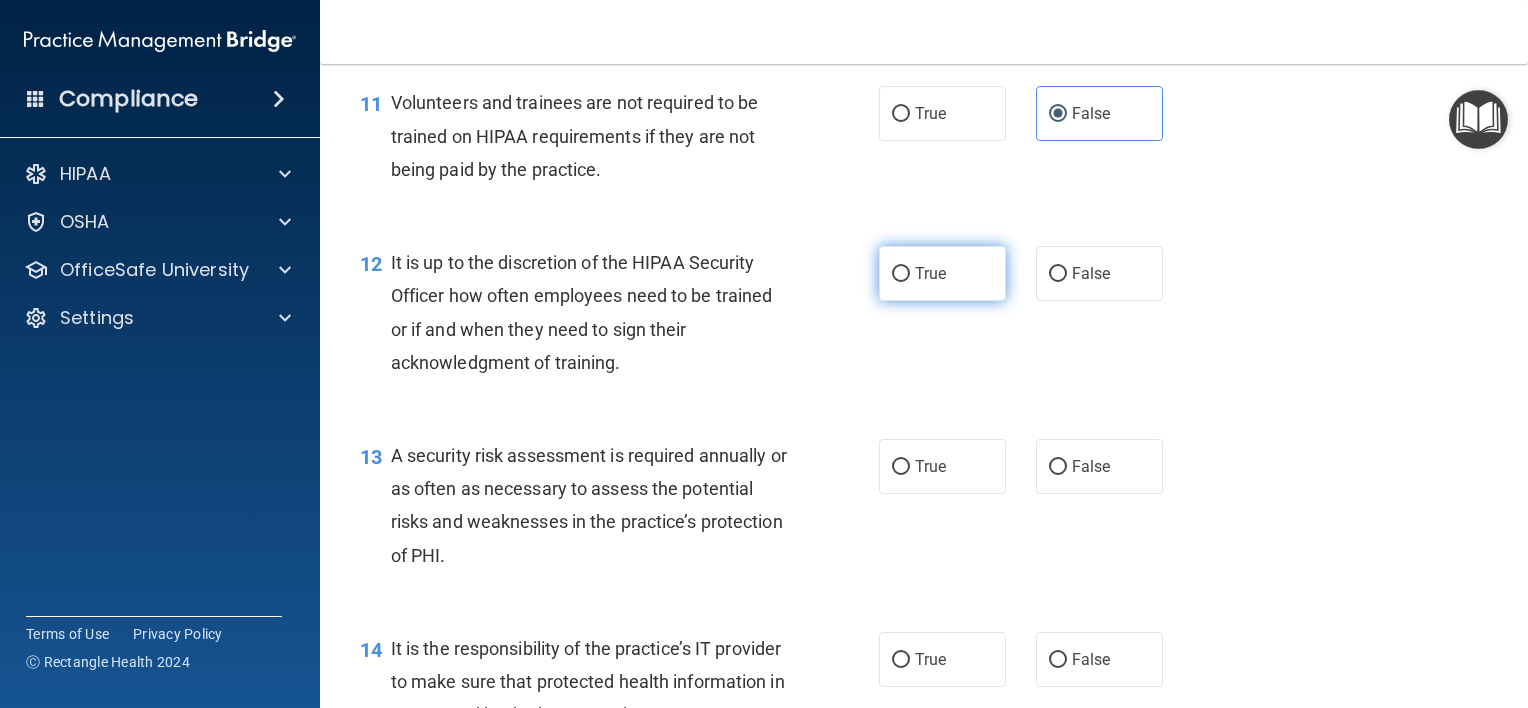 click on "True" at bounding box center [942, 273] 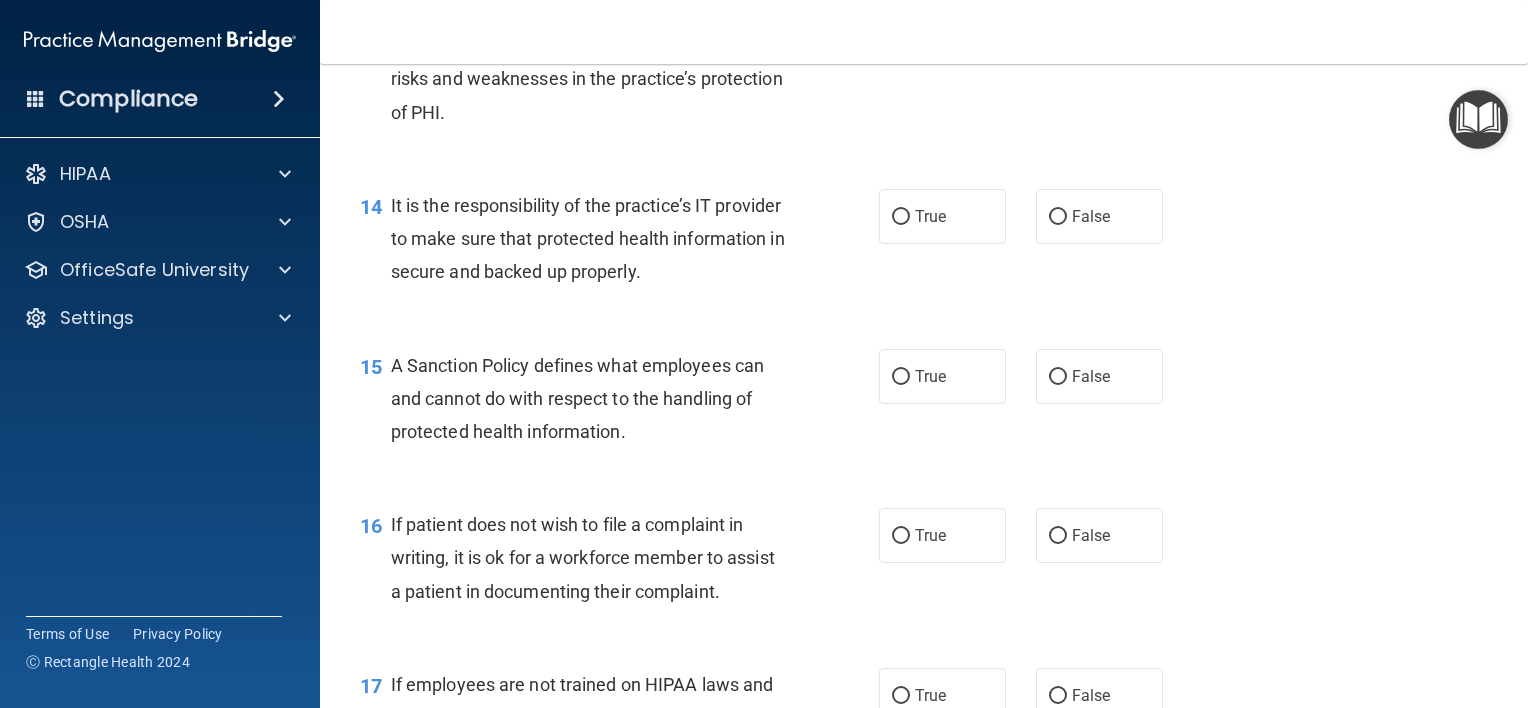 scroll, scrollTop: 2543, scrollLeft: 0, axis: vertical 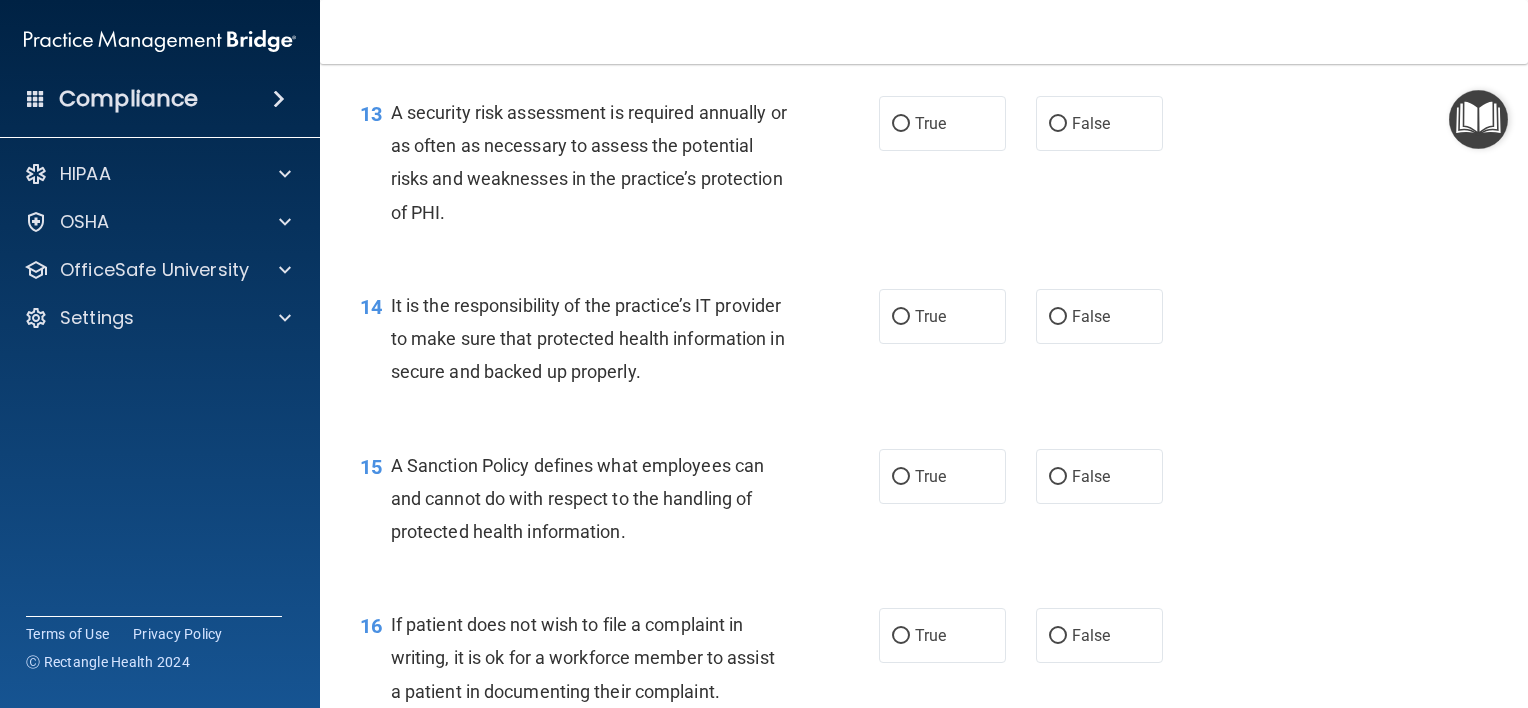 click on "True           False" at bounding box center (1031, 123) 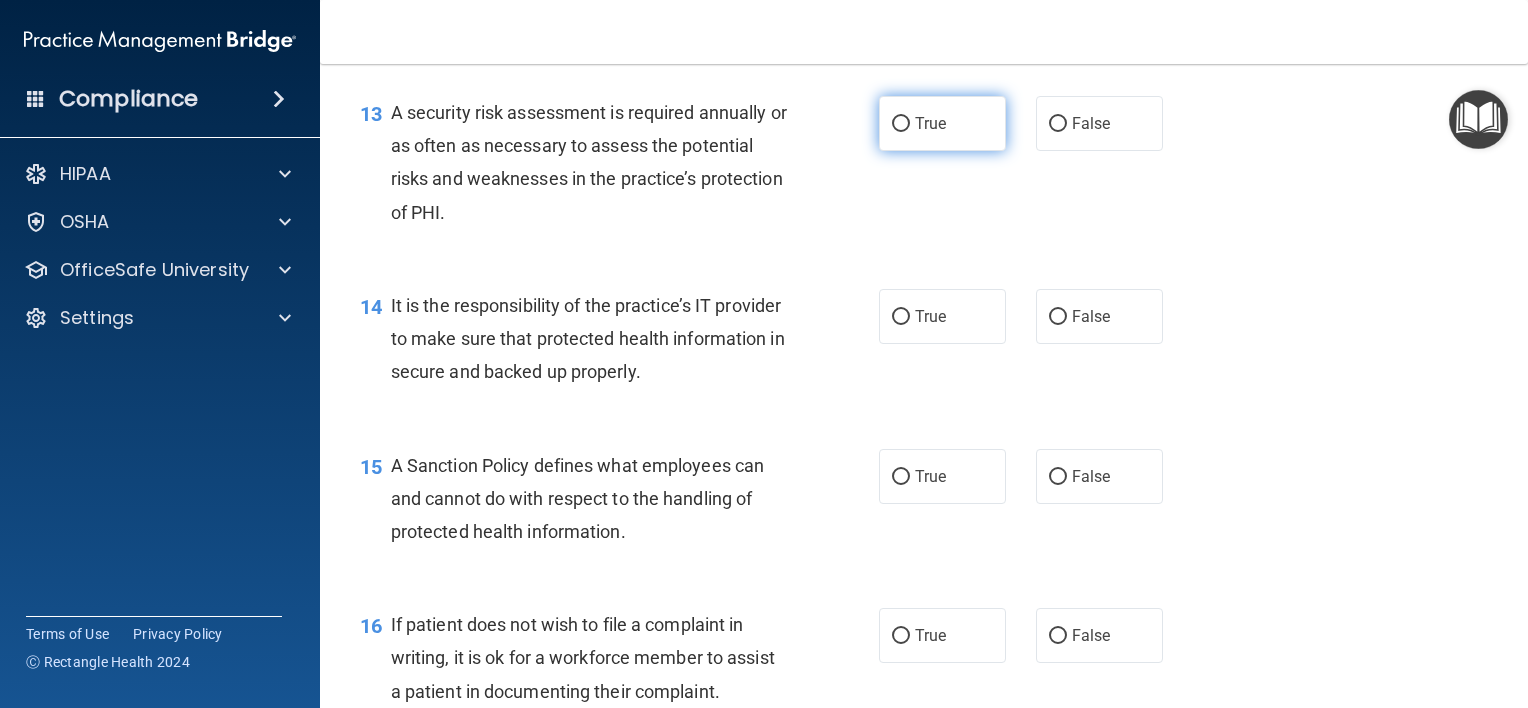 click on "True" at bounding box center [942, 123] 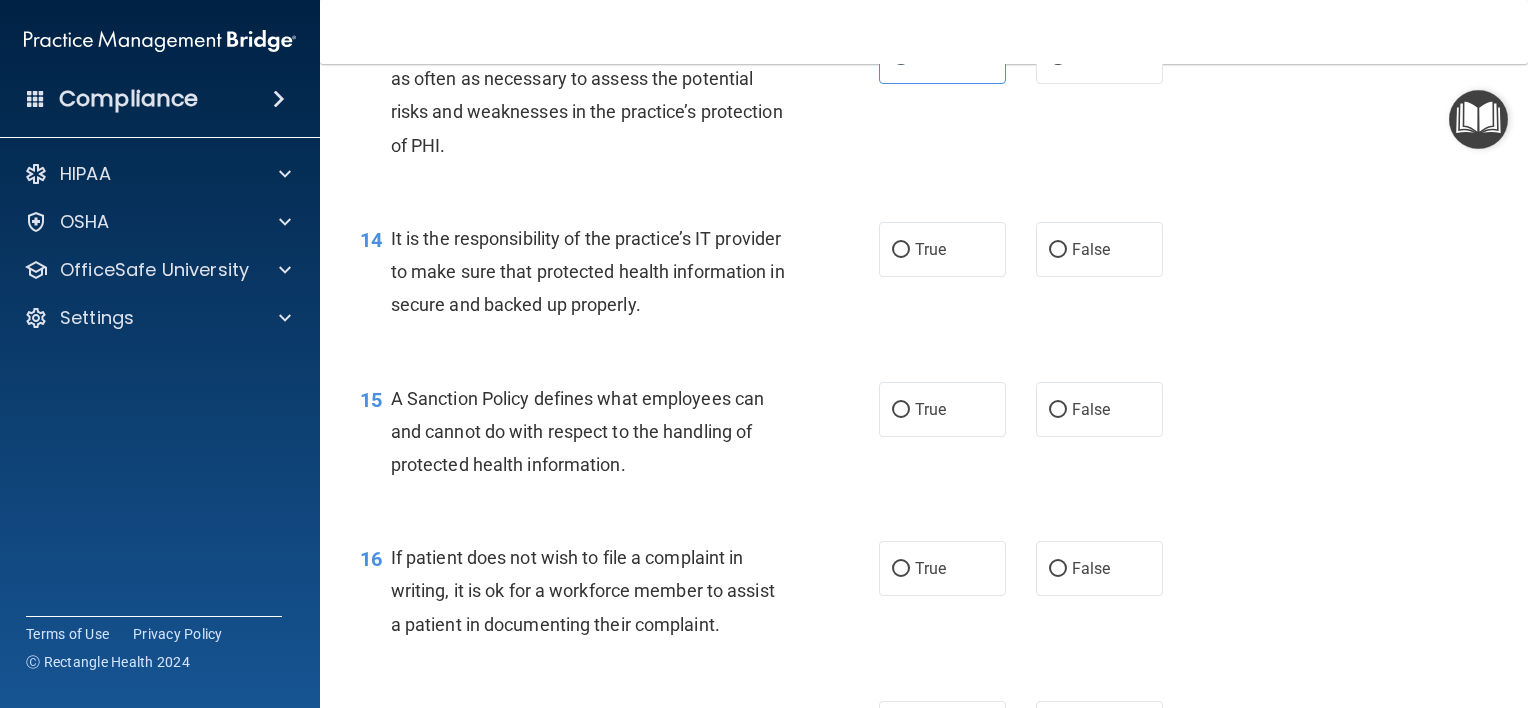 scroll, scrollTop: 2643, scrollLeft: 0, axis: vertical 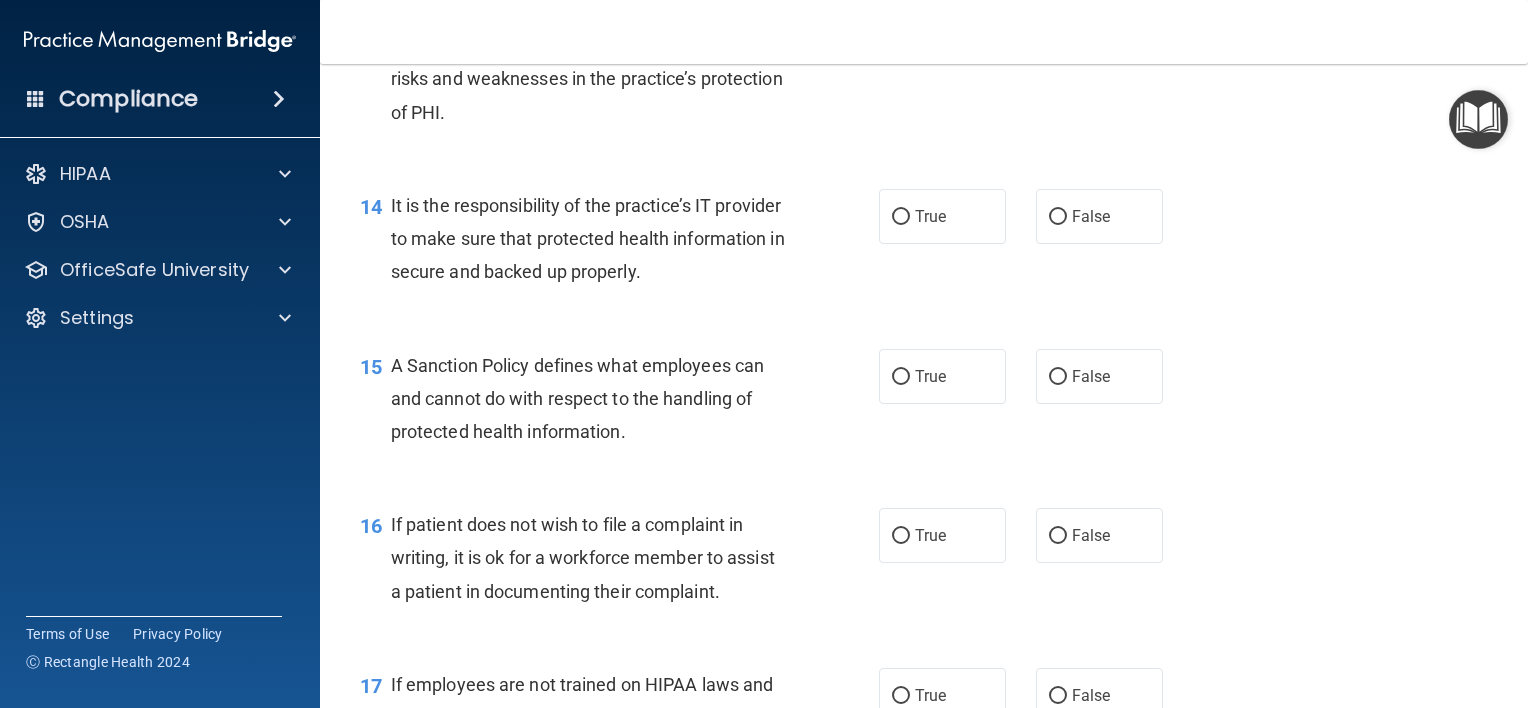 click on "True           False" at bounding box center [1031, 216] 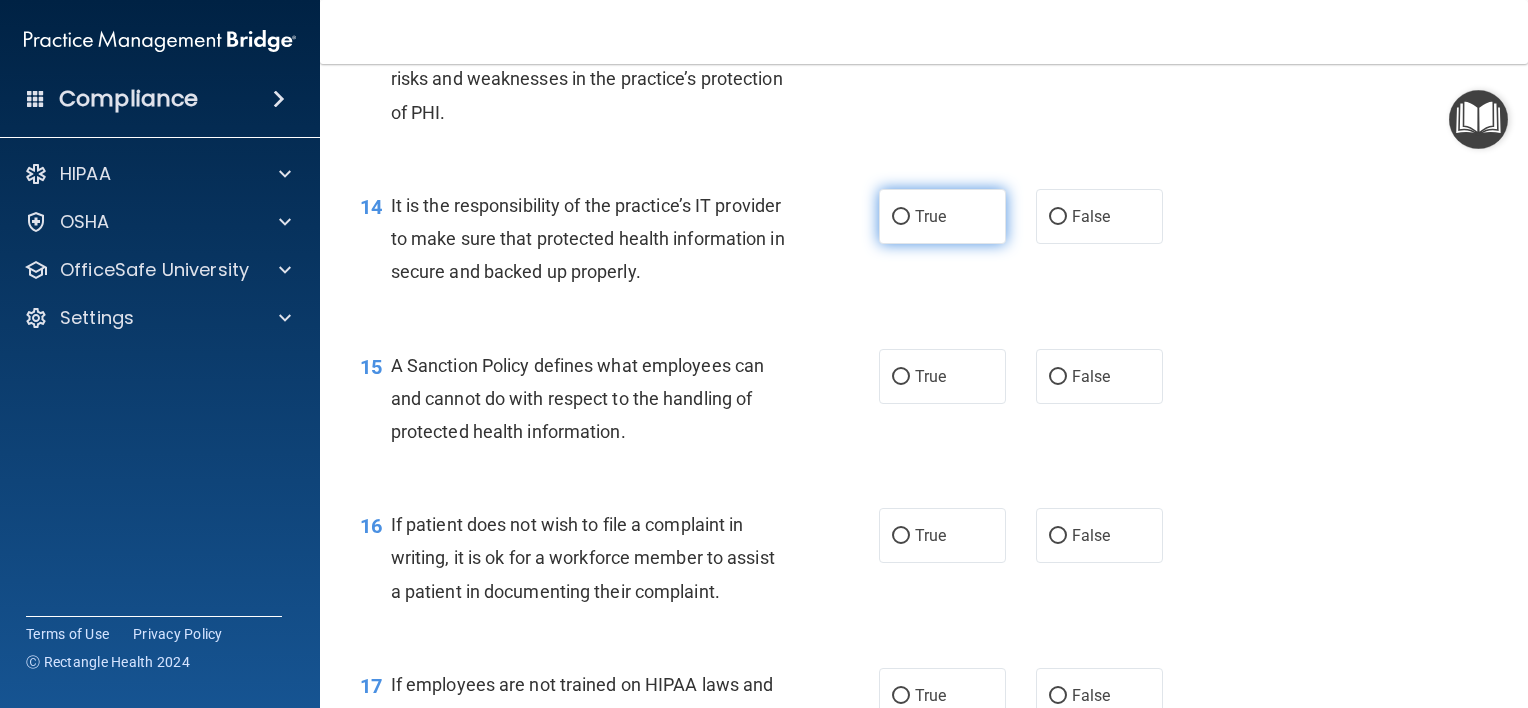 click on "True" at bounding box center [942, 216] 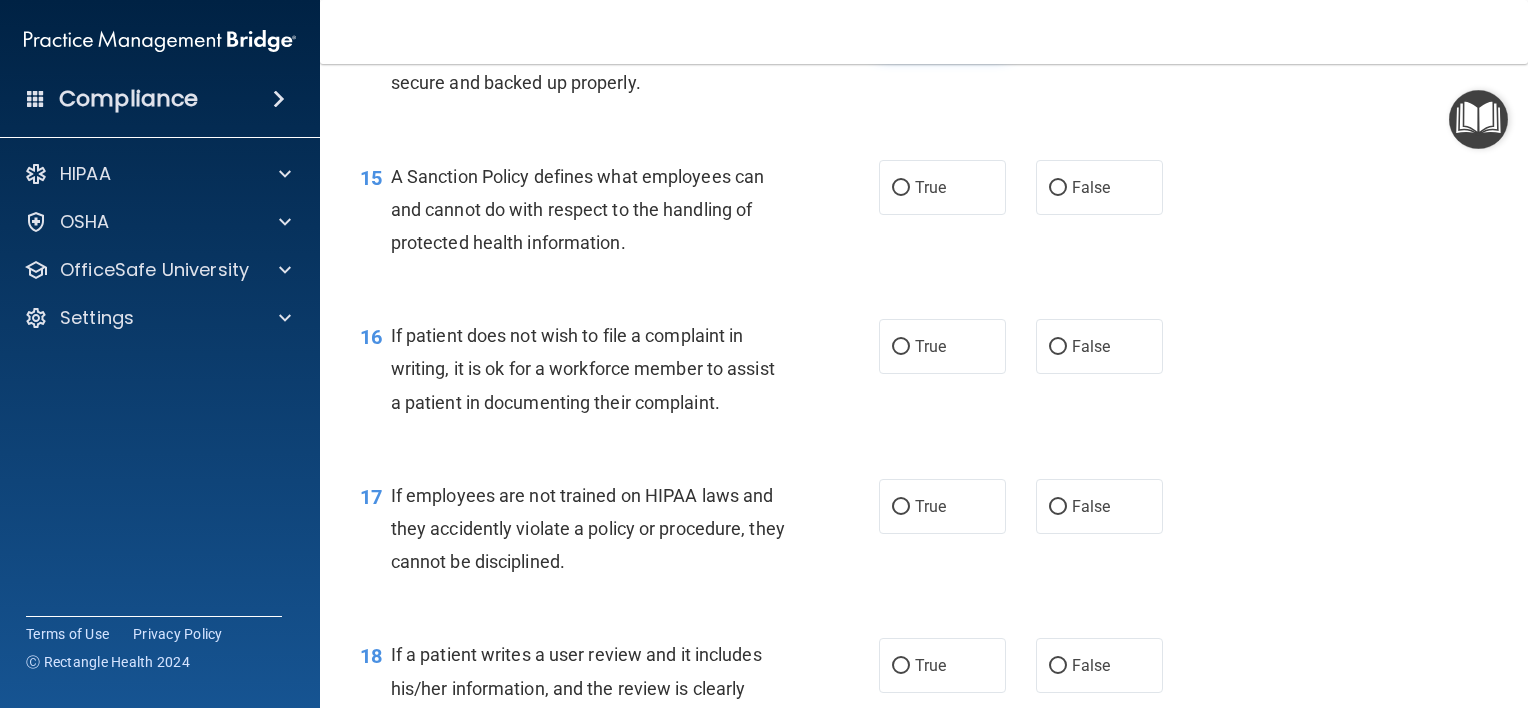scroll, scrollTop: 2843, scrollLeft: 0, axis: vertical 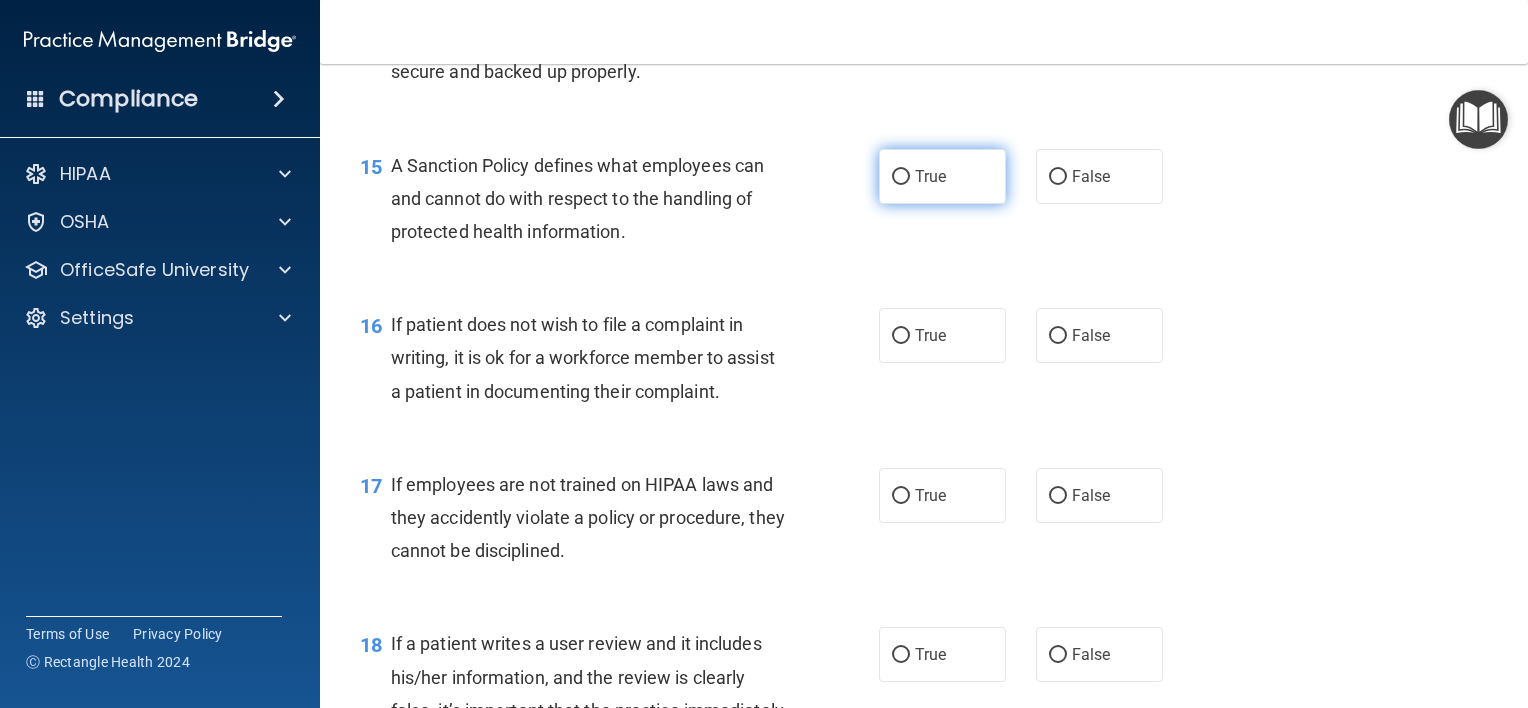 click on "True" at bounding box center [930, 176] 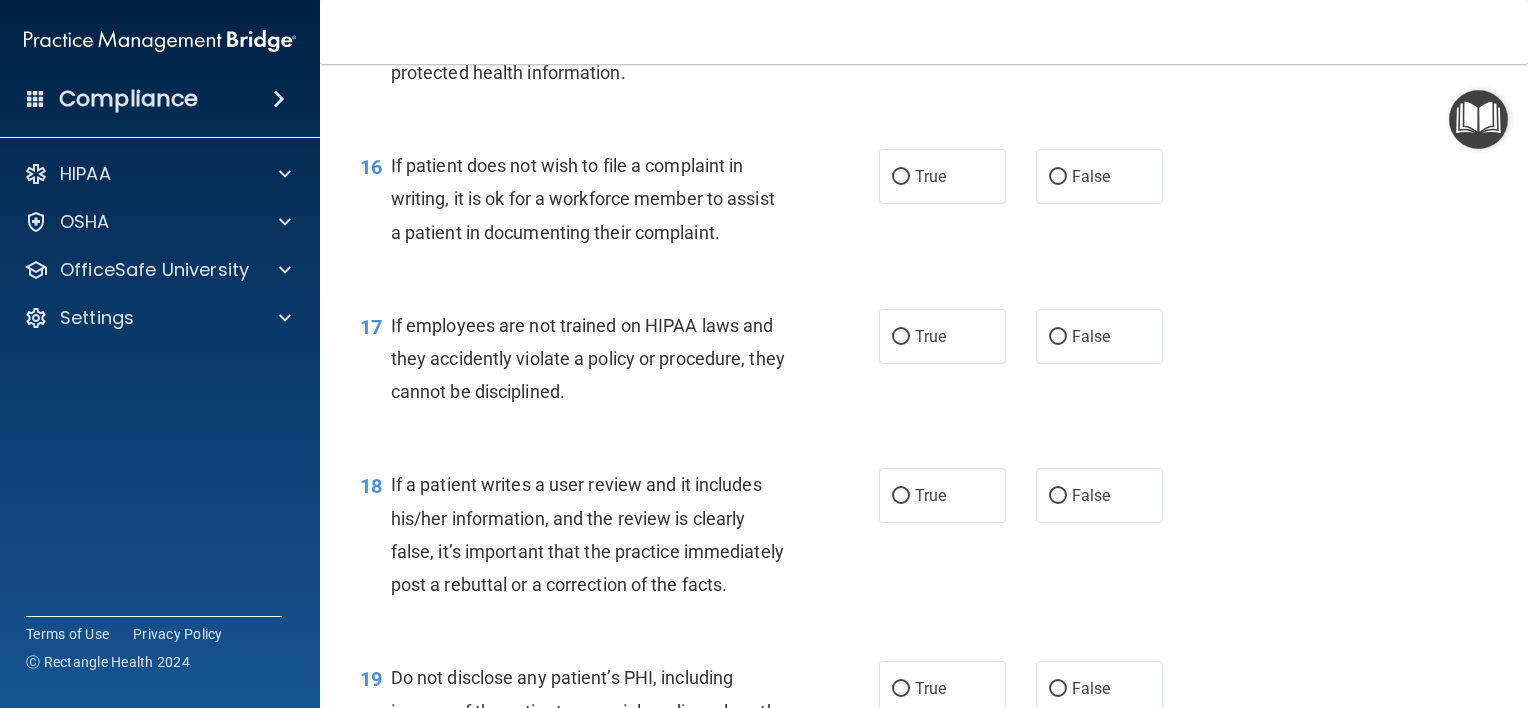 scroll, scrollTop: 3043, scrollLeft: 0, axis: vertical 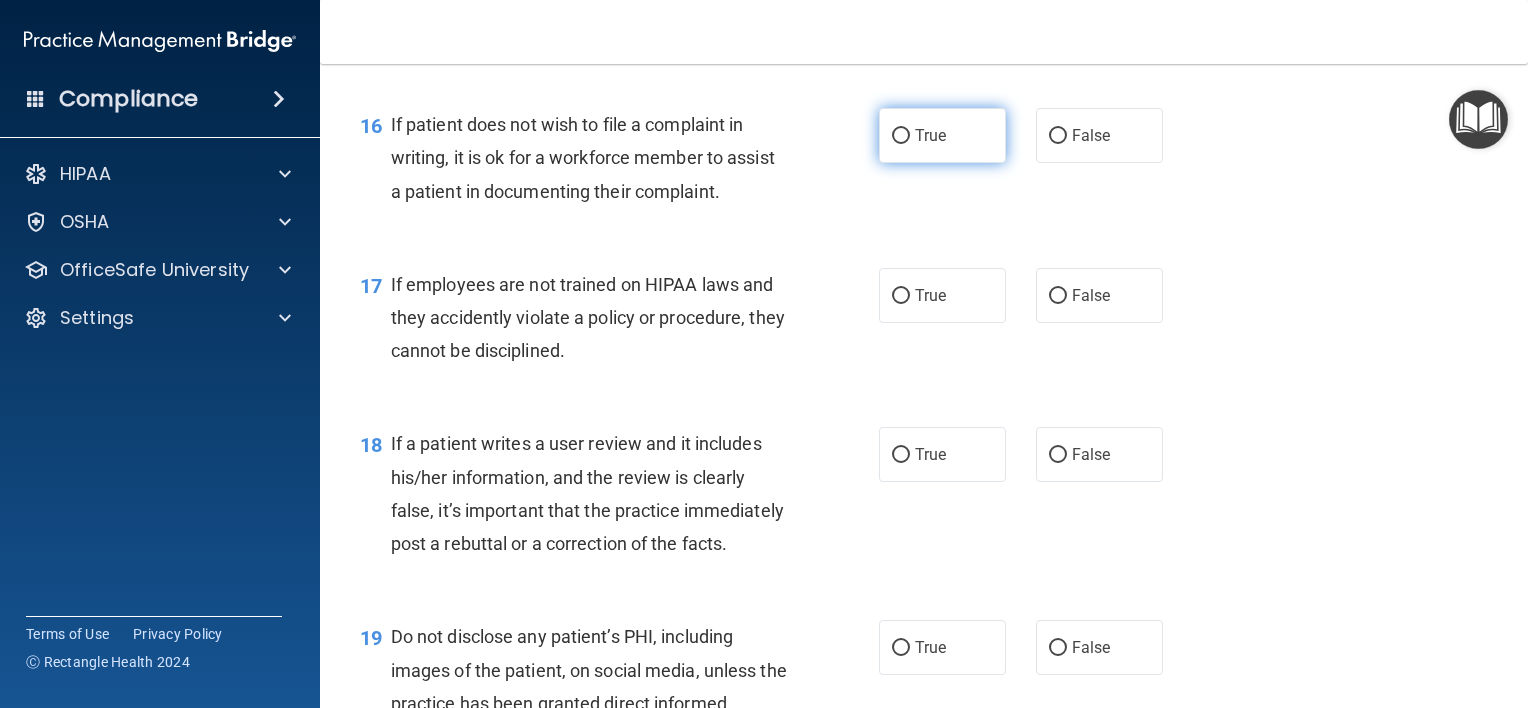 click on "True" at bounding box center (930, 135) 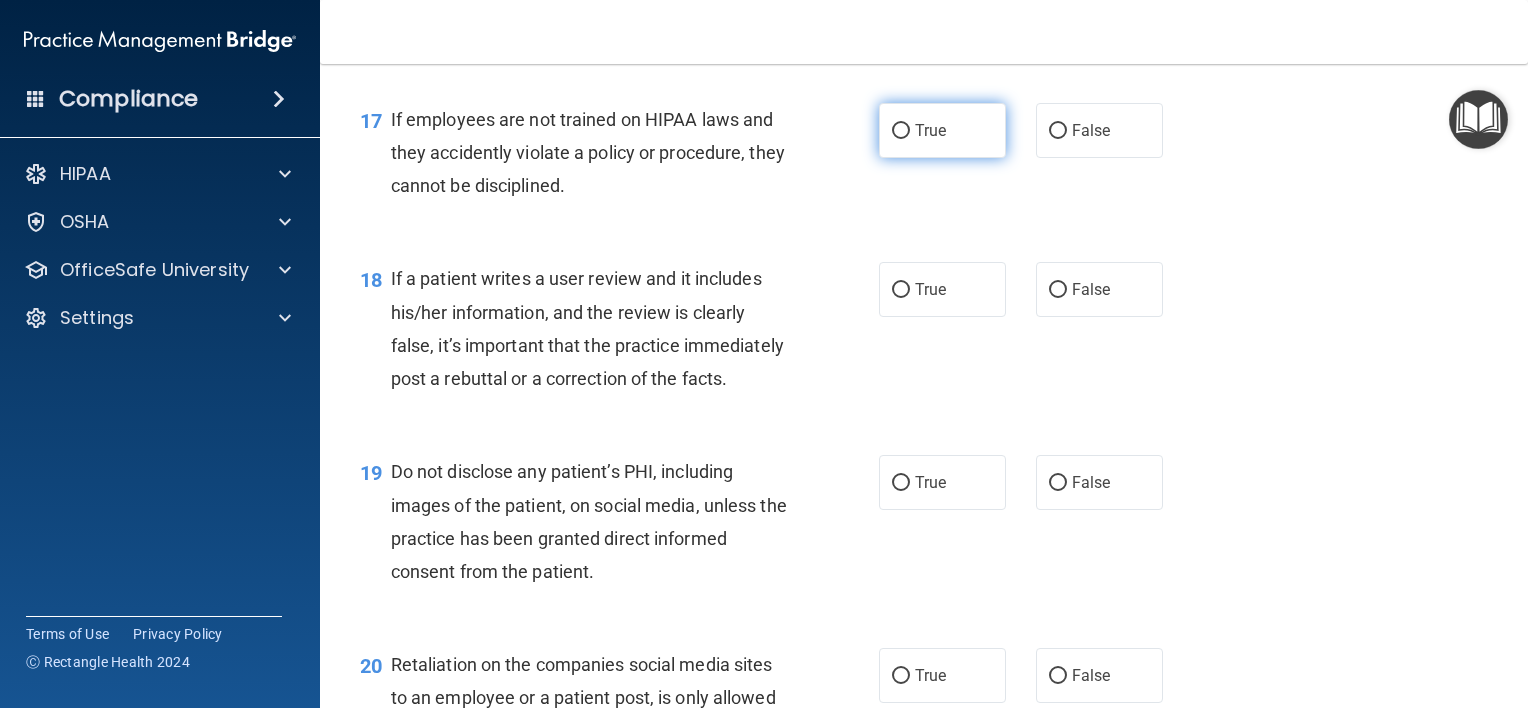 scroll, scrollTop: 3243, scrollLeft: 0, axis: vertical 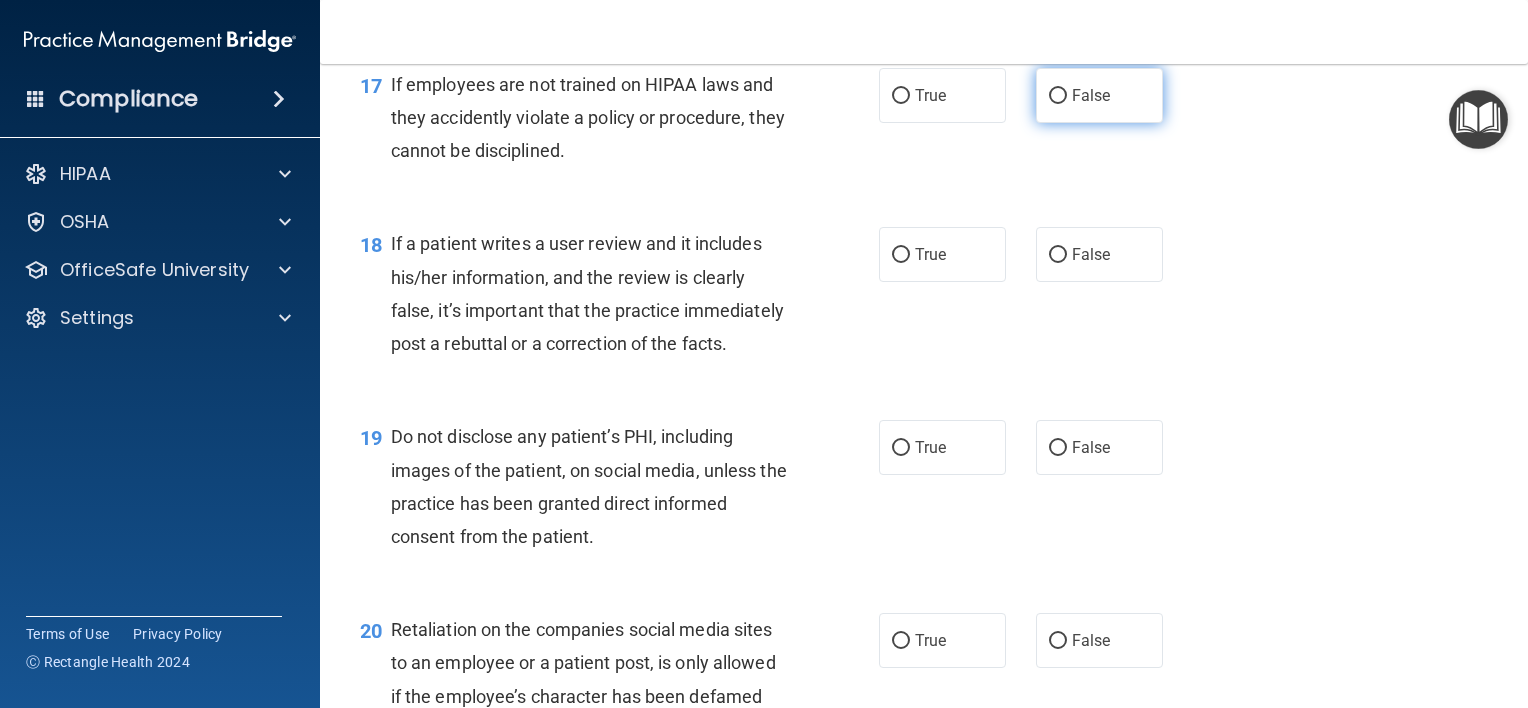 click on "False" at bounding box center (1091, 95) 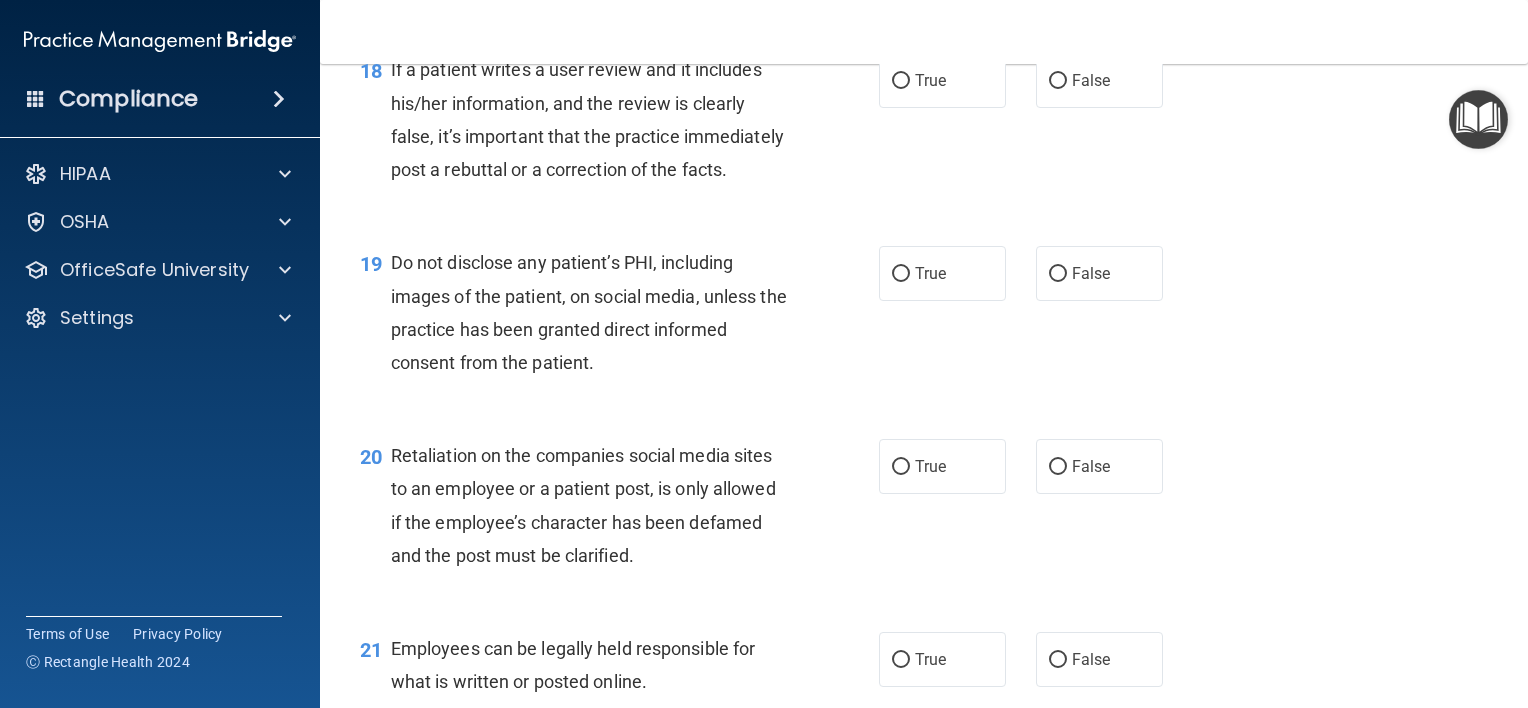 scroll, scrollTop: 3443, scrollLeft: 0, axis: vertical 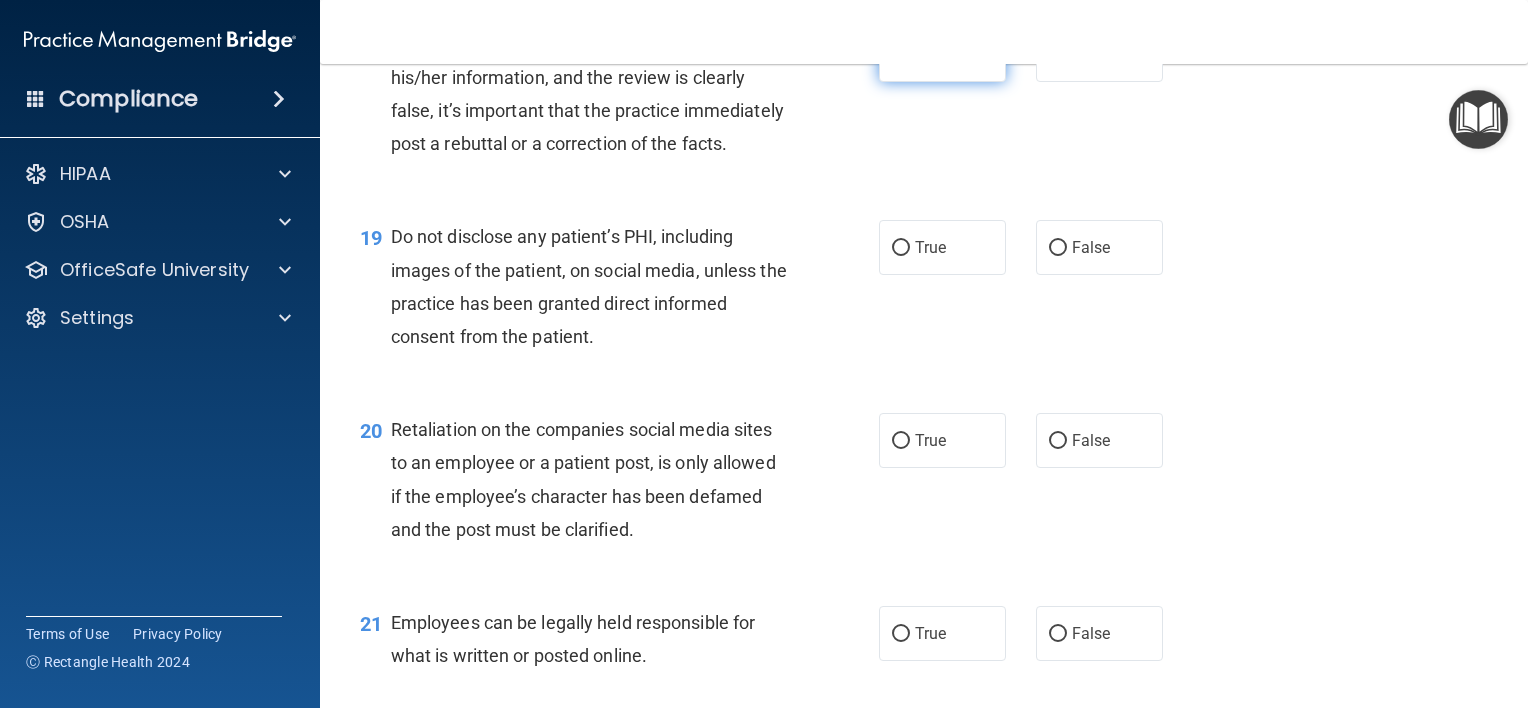 click on "True" at bounding box center (930, 54) 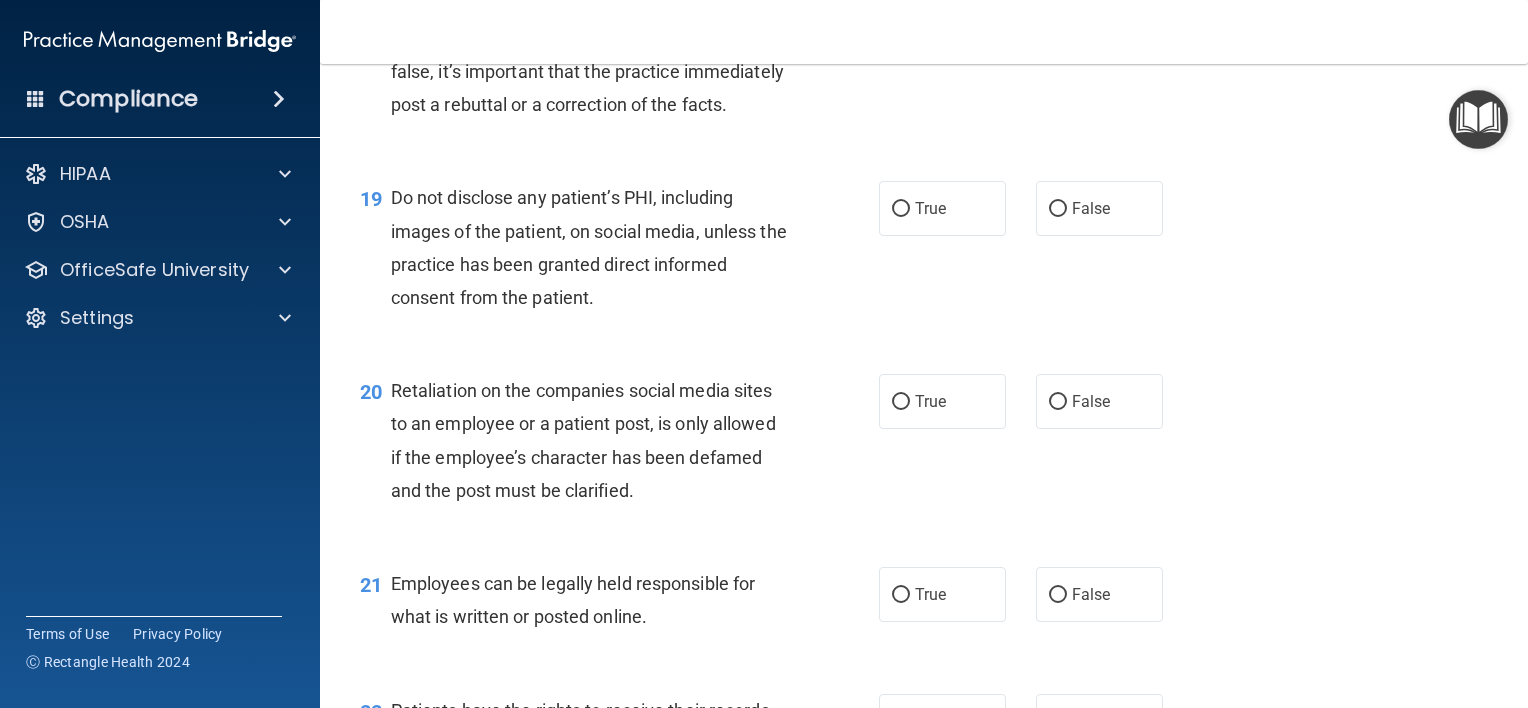 scroll, scrollTop: 3543, scrollLeft: 0, axis: vertical 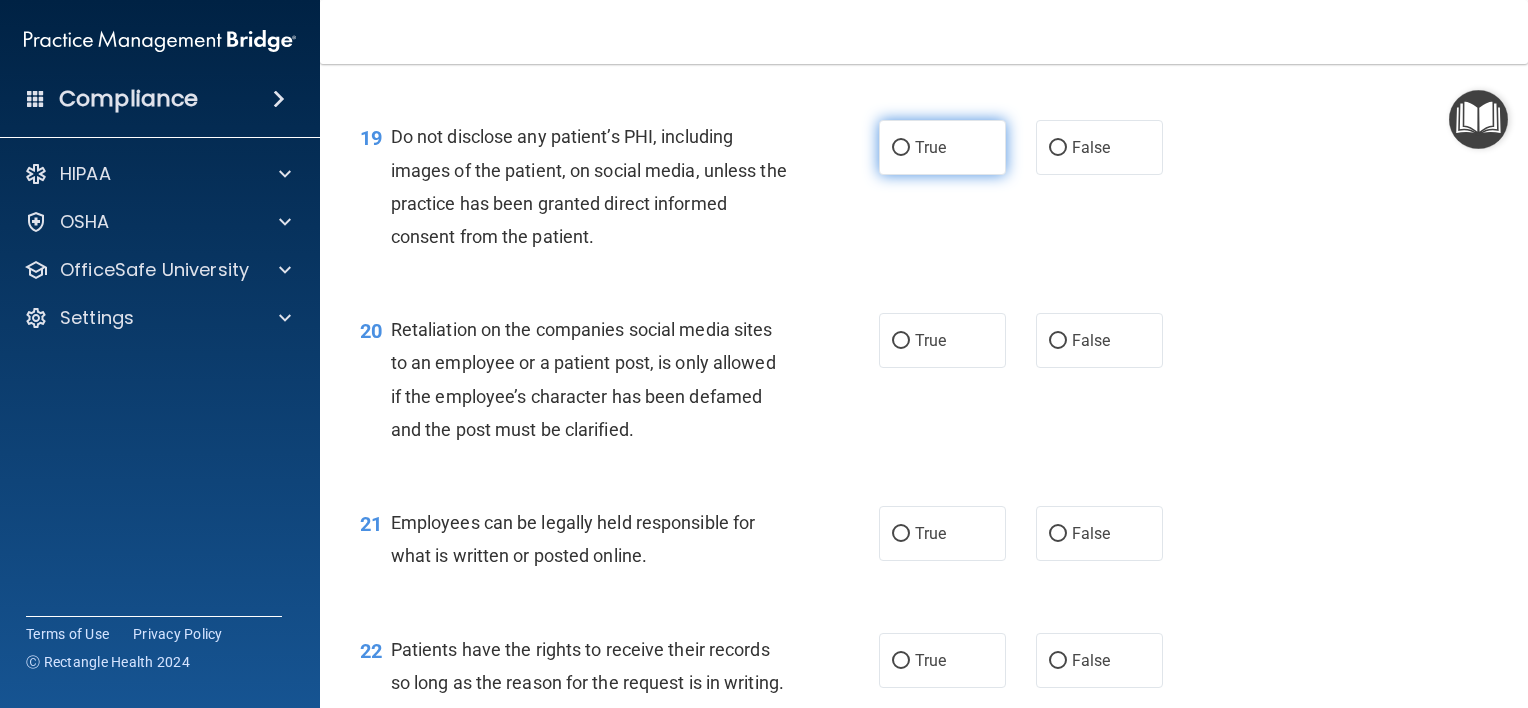 click on "True           False" at bounding box center [1031, 147] 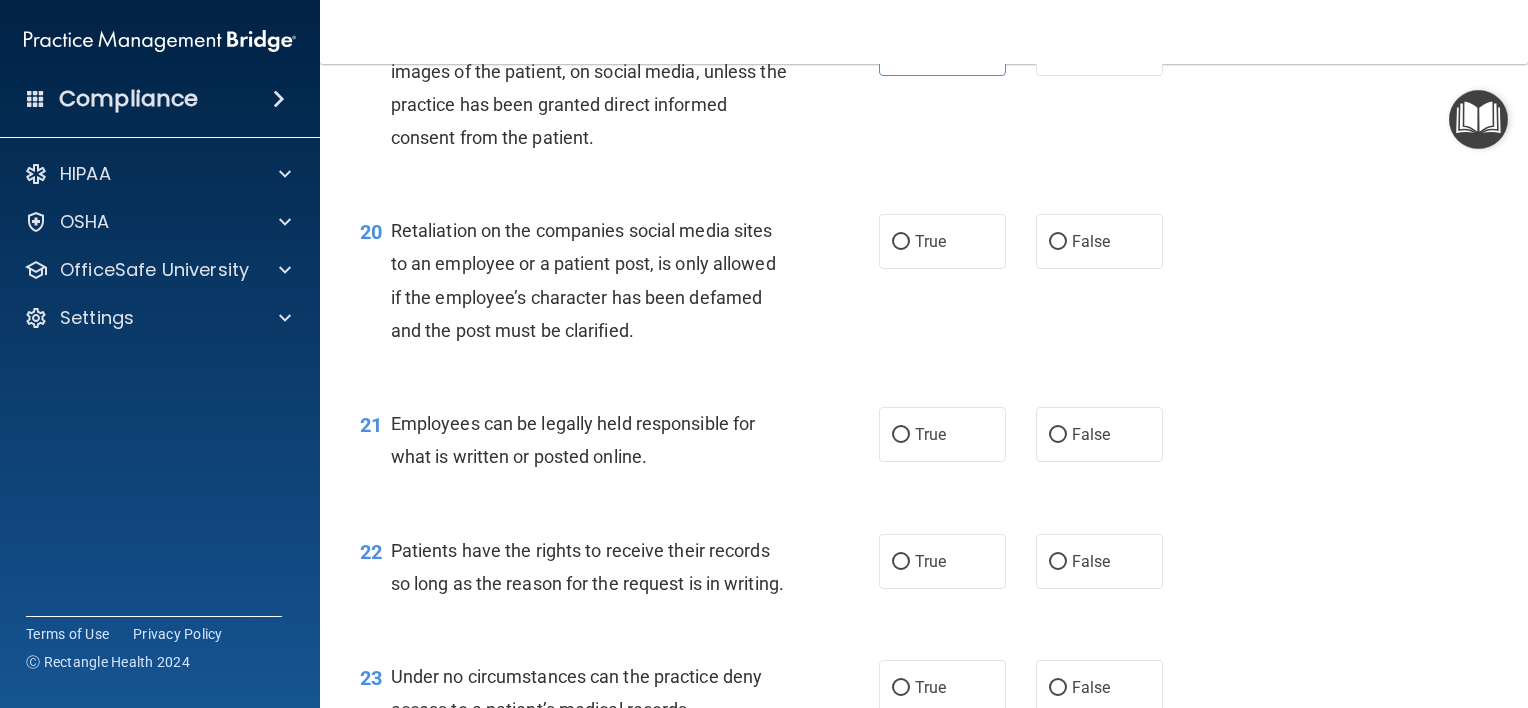scroll, scrollTop: 3643, scrollLeft: 0, axis: vertical 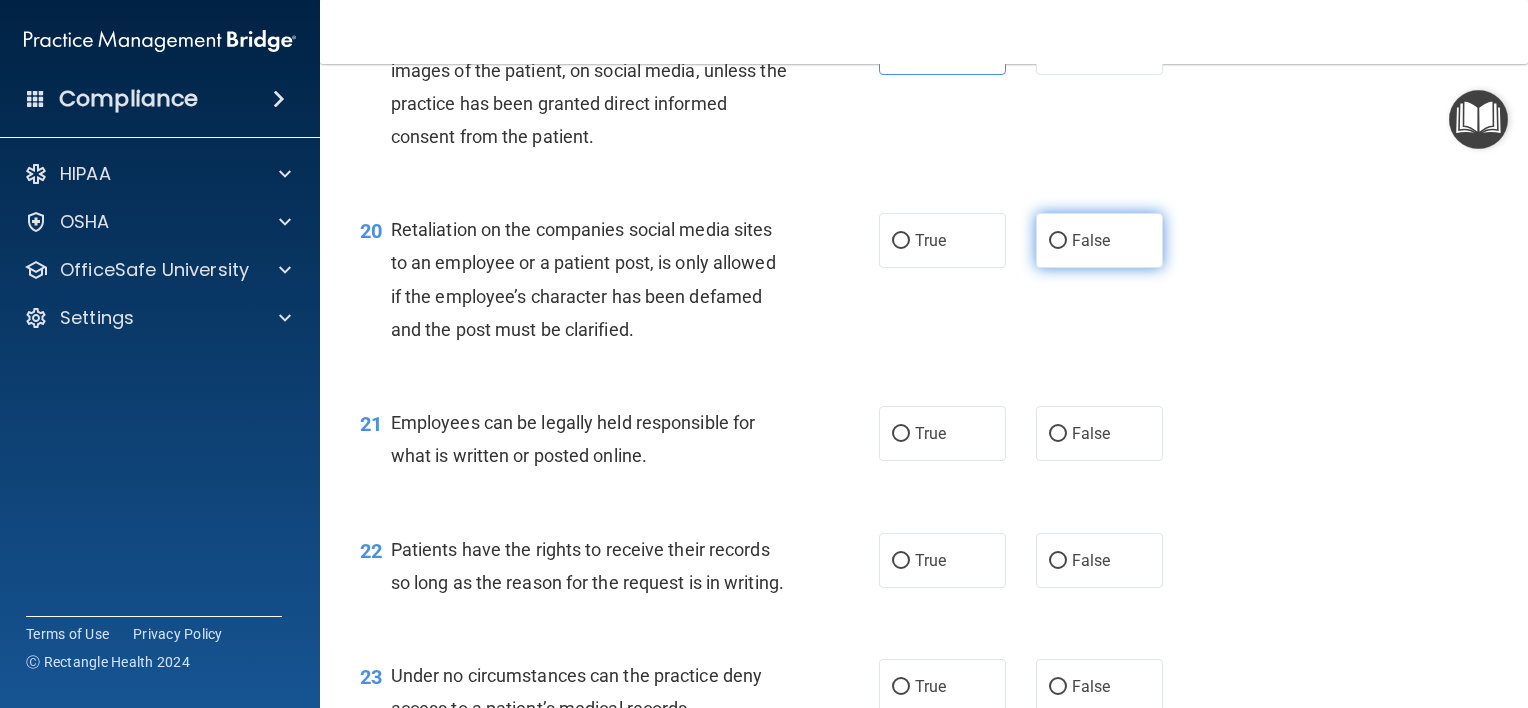 click on "False" at bounding box center (1091, 240) 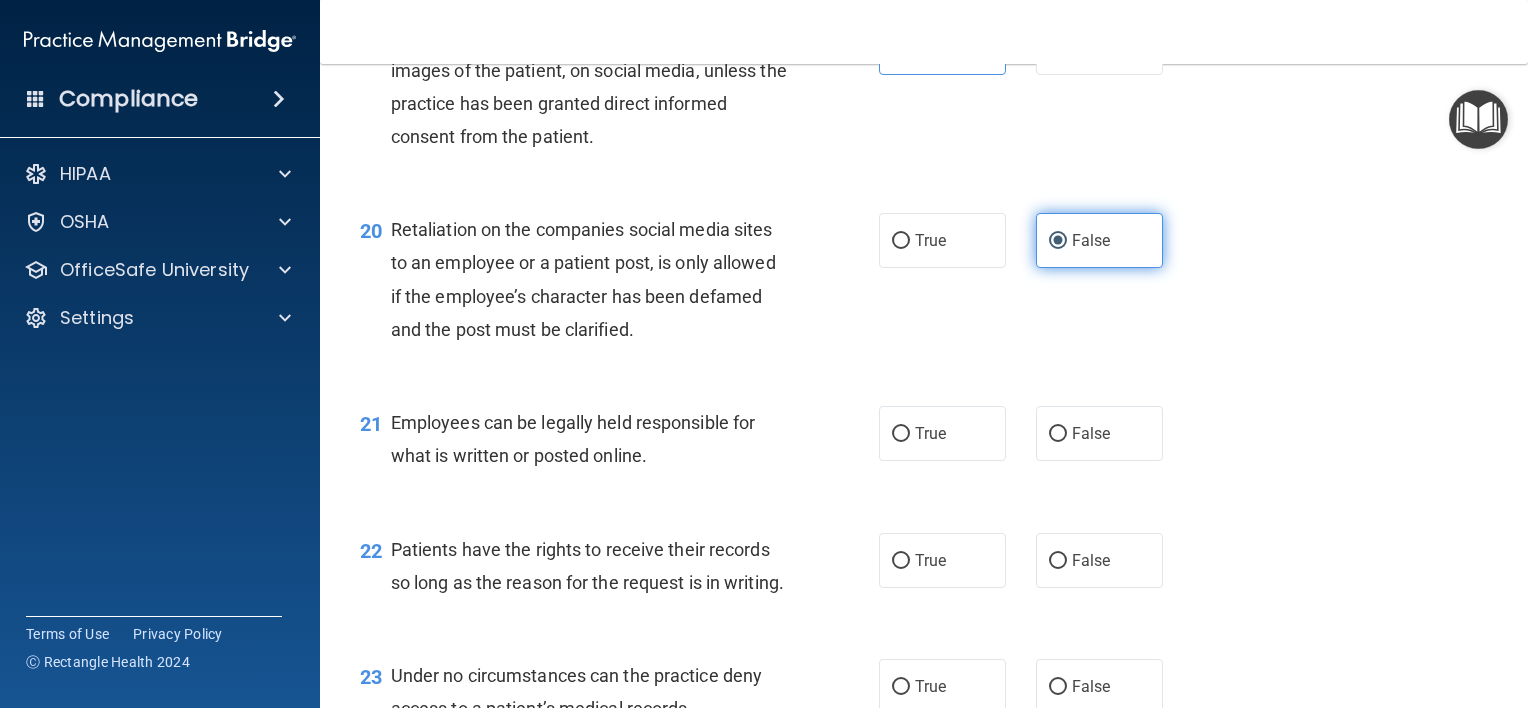 scroll, scrollTop: 3843, scrollLeft: 0, axis: vertical 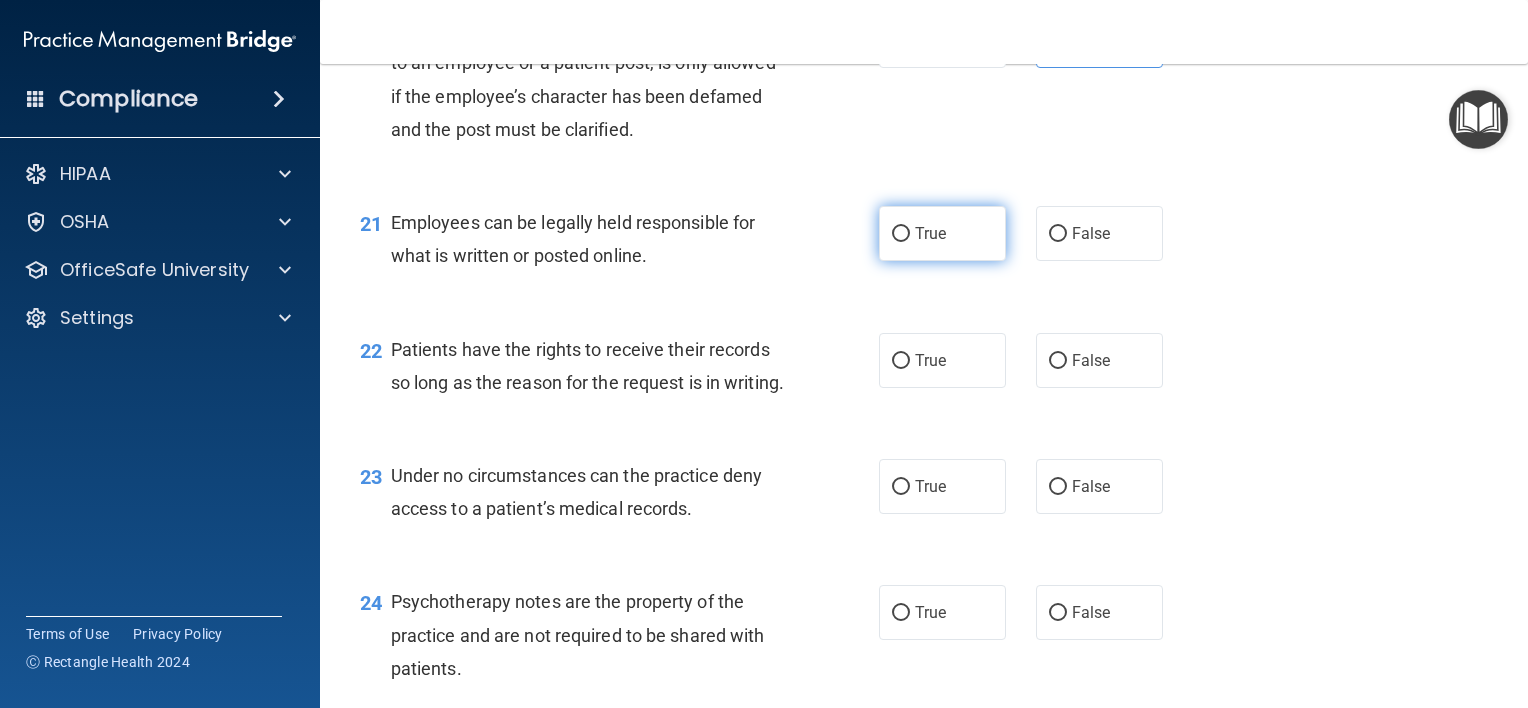 click on "True" at bounding box center [942, 233] 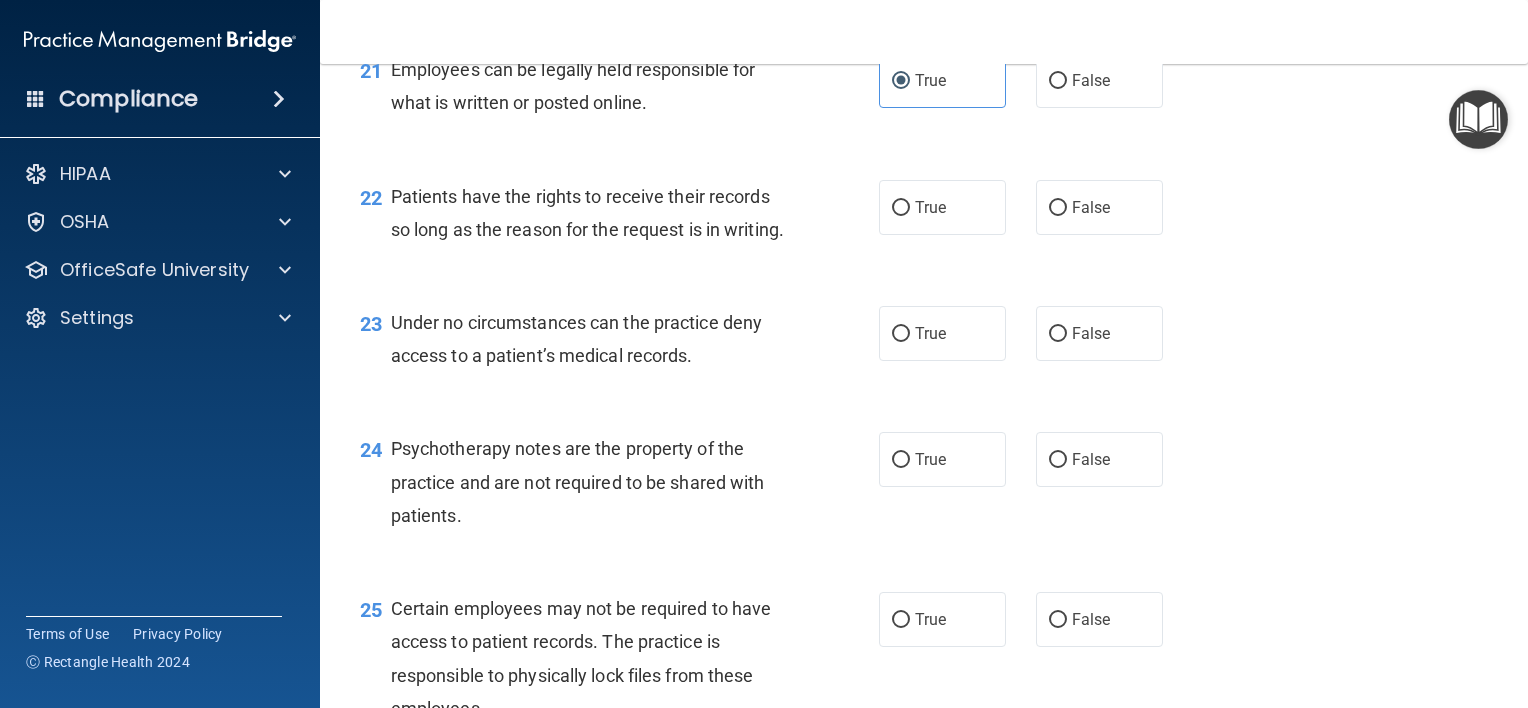 scroll, scrollTop: 4043, scrollLeft: 0, axis: vertical 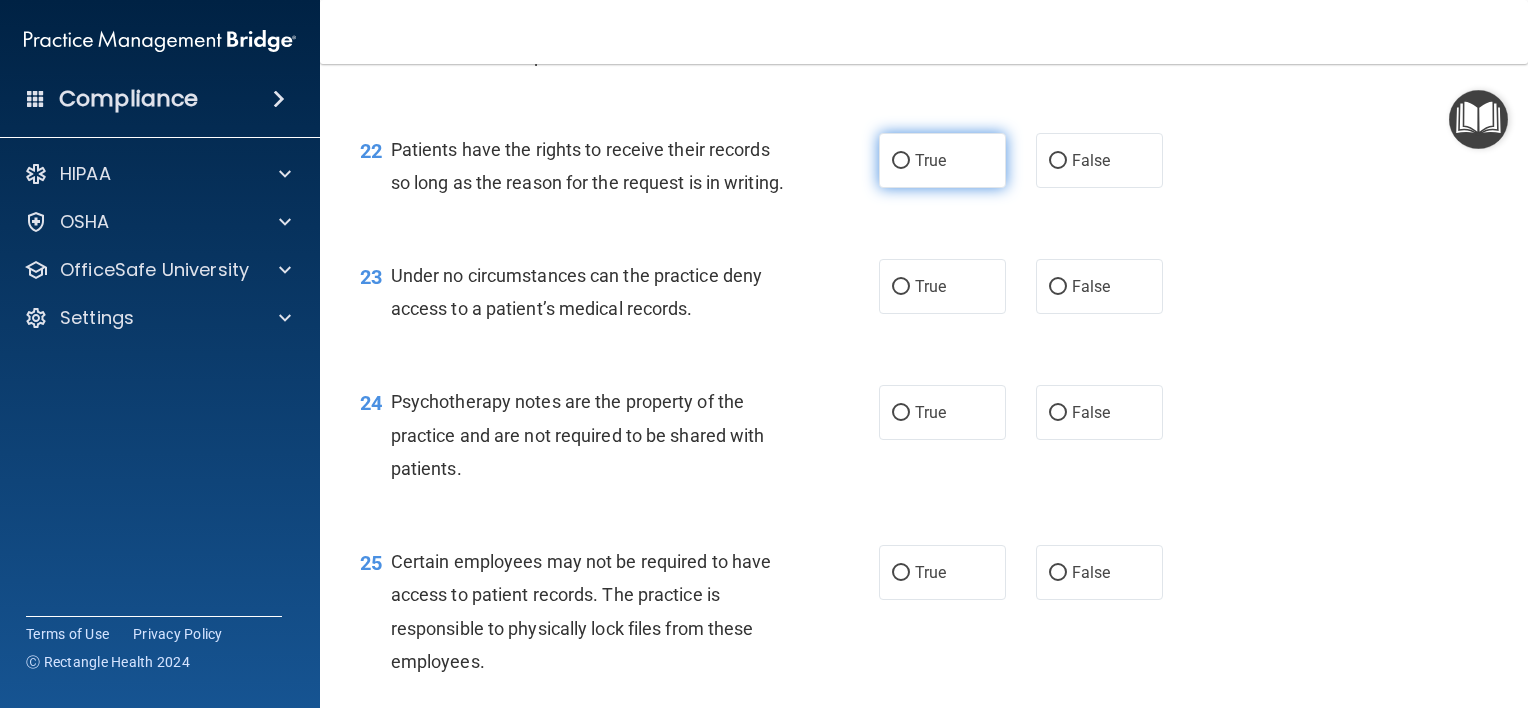 click on "True" at bounding box center (930, 160) 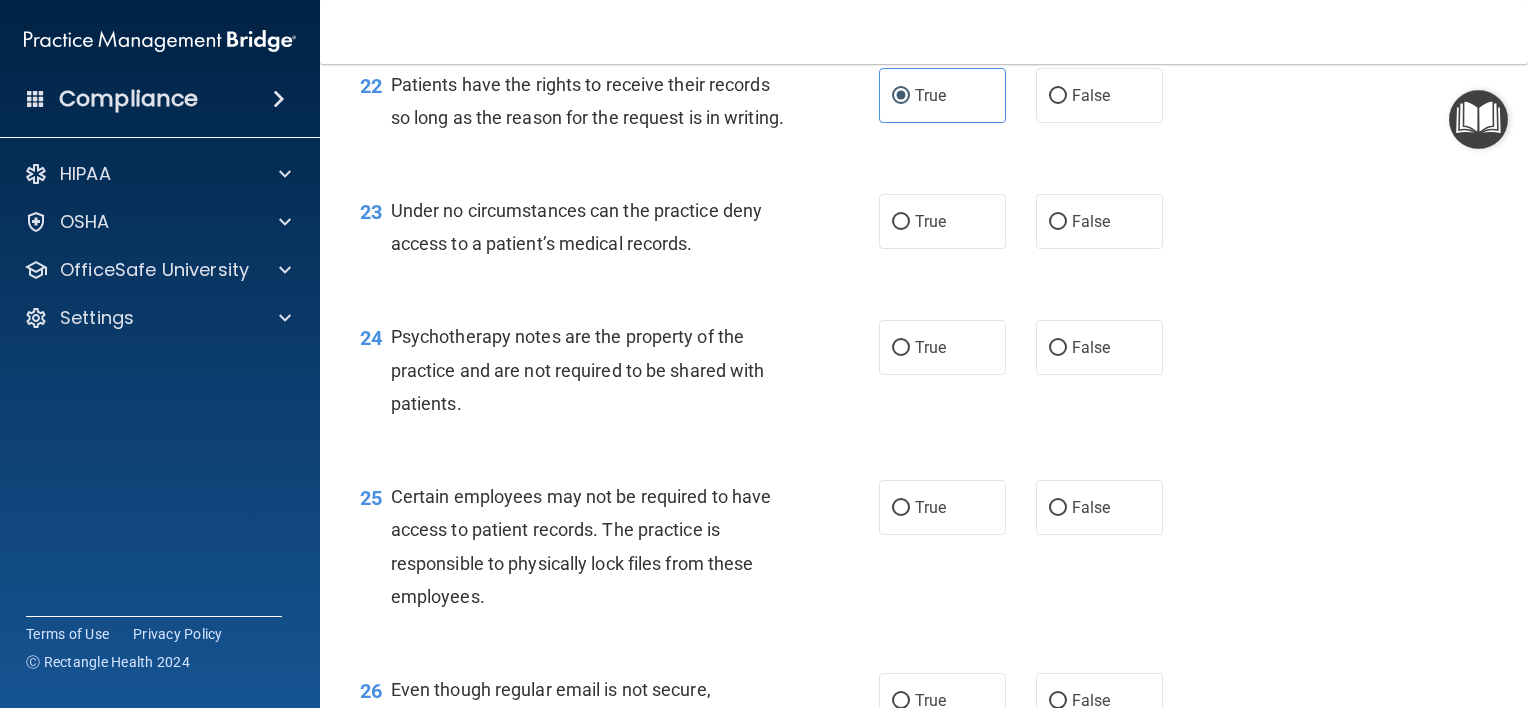 scroll, scrollTop: 4143, scrollLeft: 0, axis: vertical 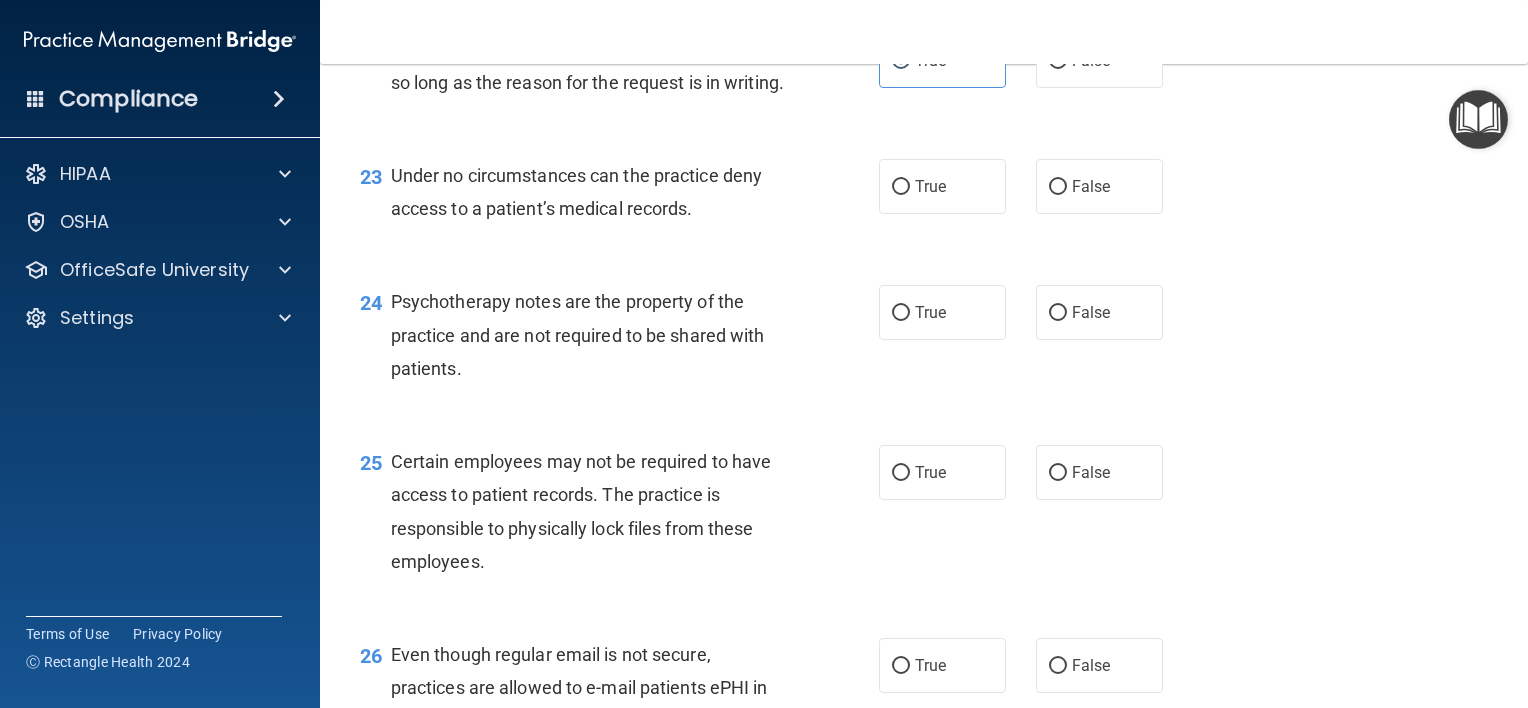 click on "True" at bounding box center (942, 186) 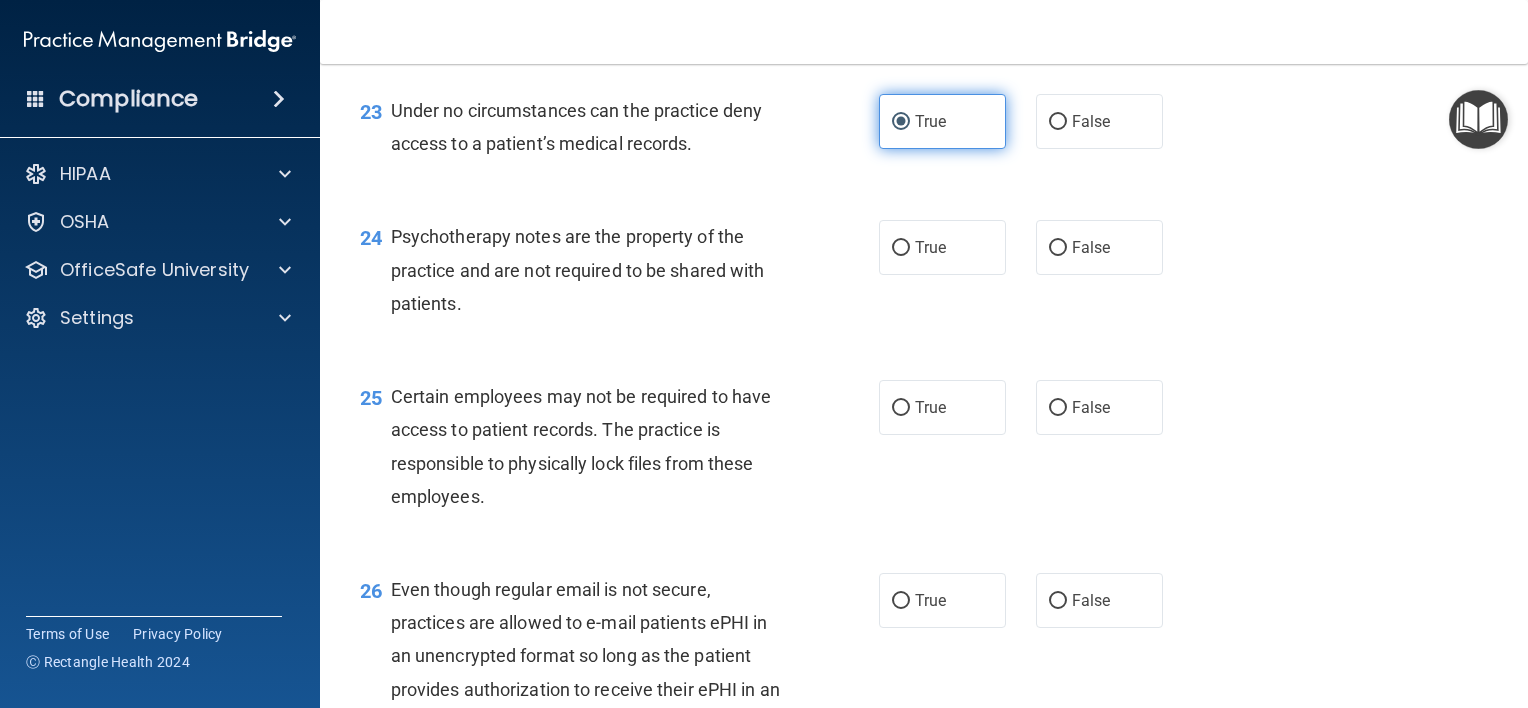 scroll, scrollTop: 4243, scrollLeft: 0, axis: vertical 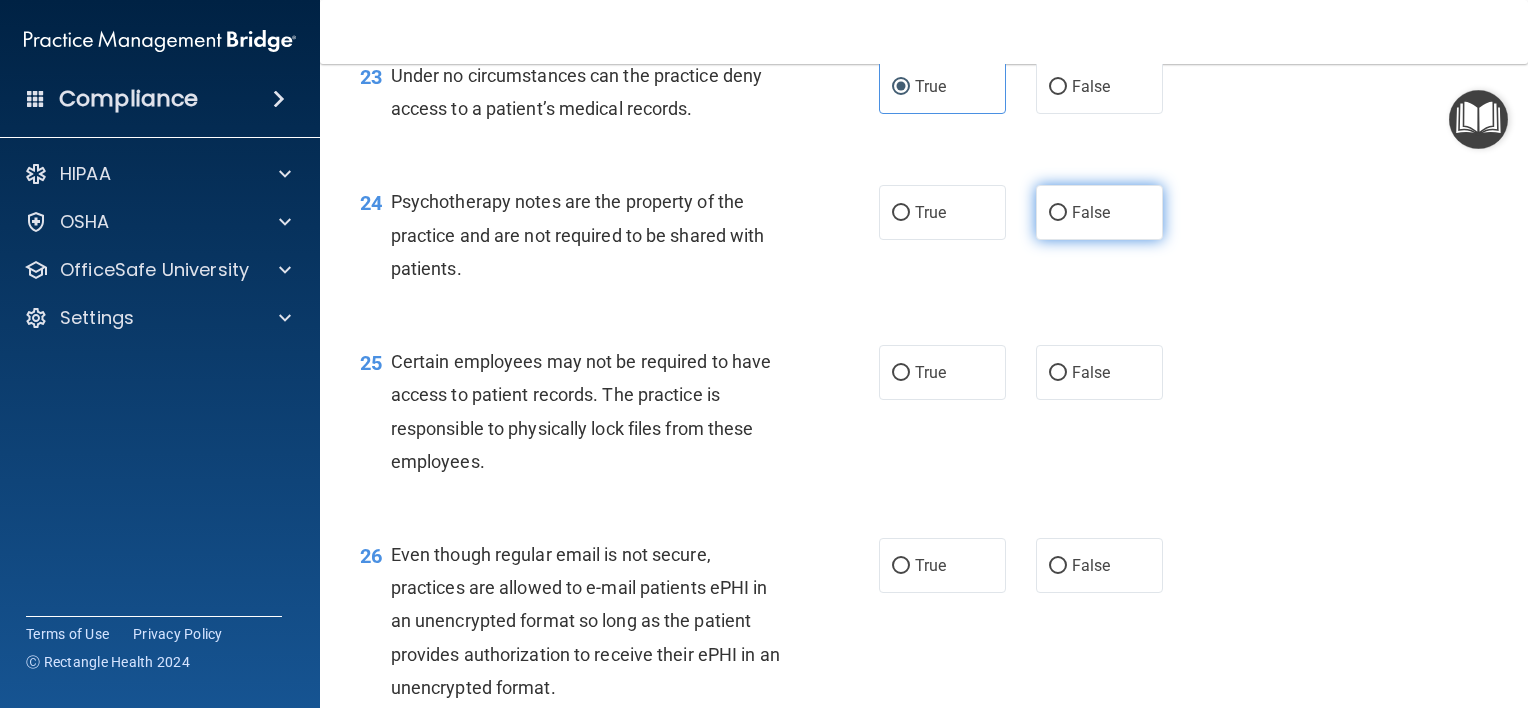 click on "False" at bounding box center [1099, 212] 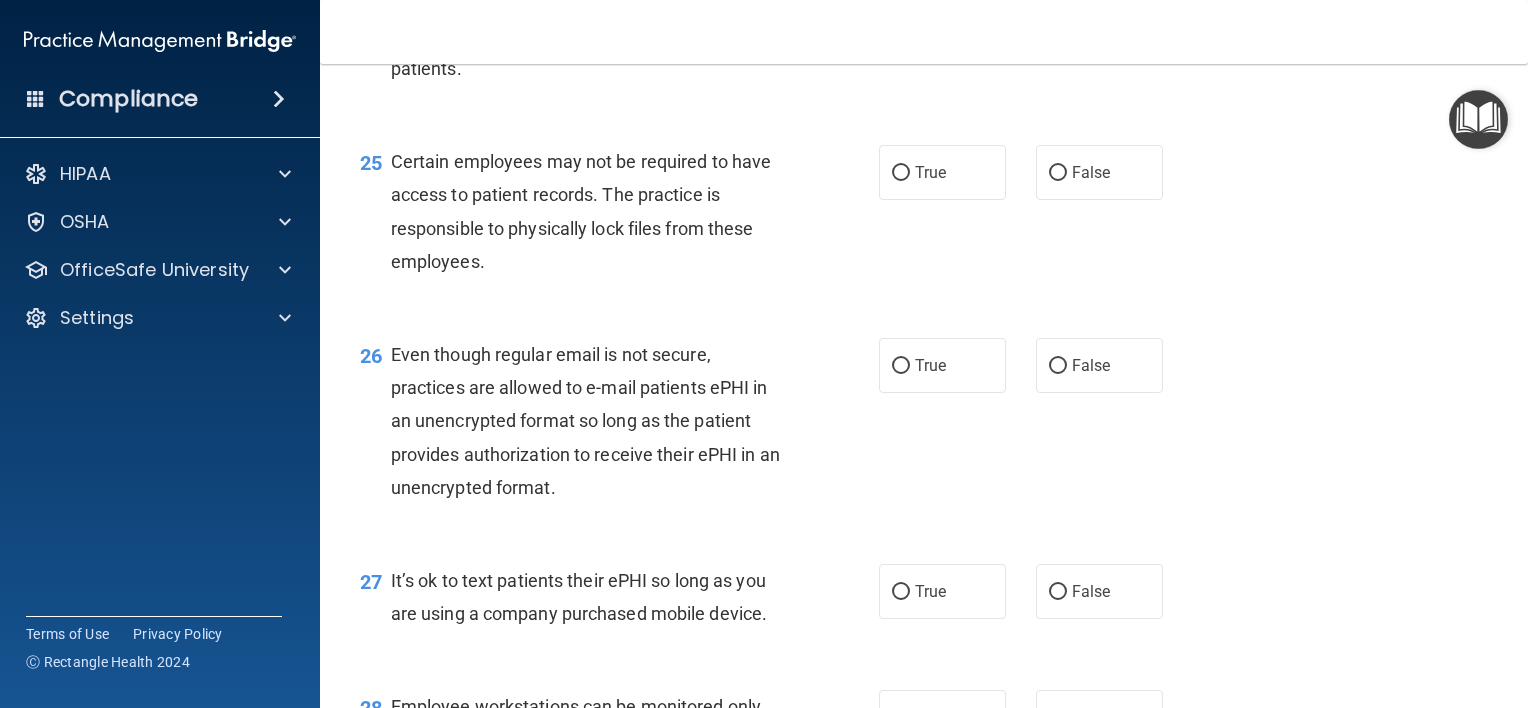 scroll, scrollTop: 4543, scrollLeft: 0, axis: vertical 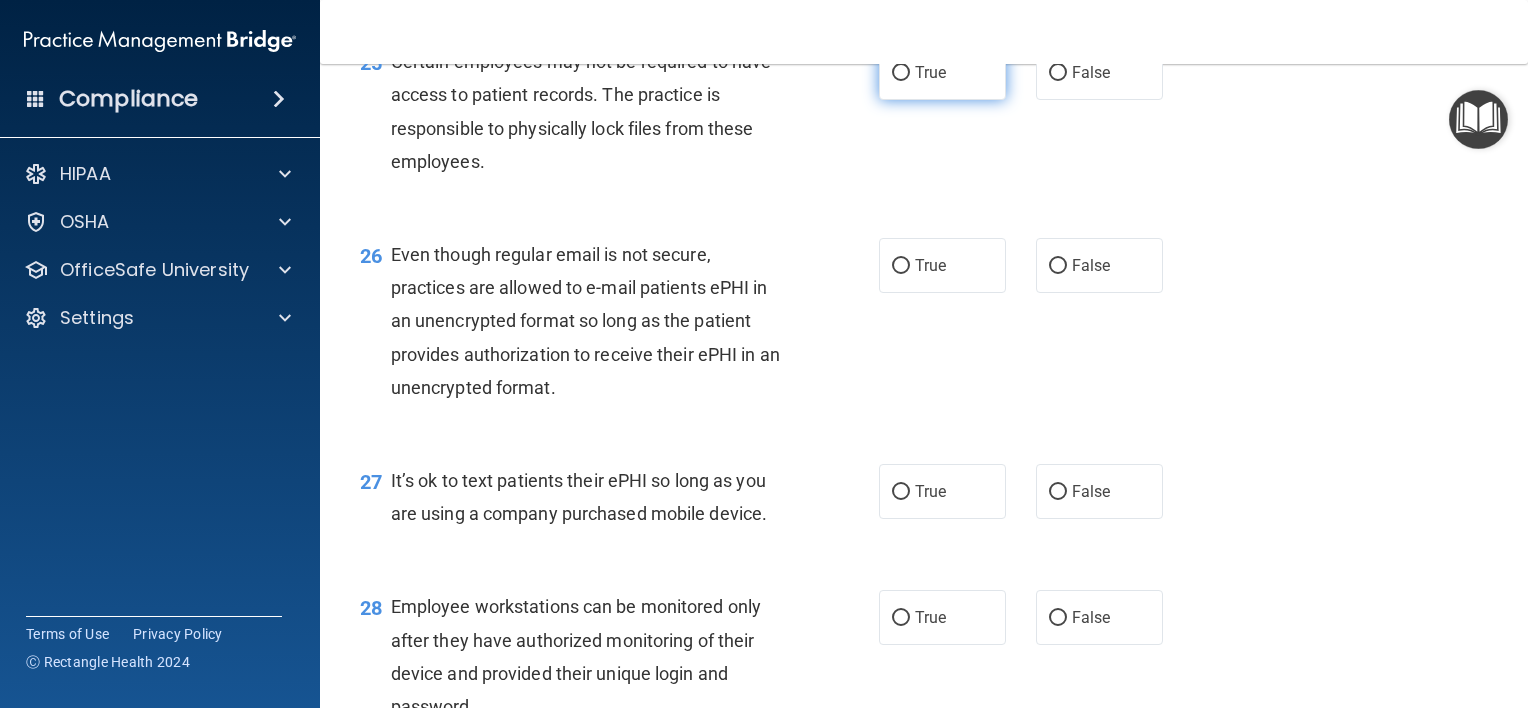 click on "True" at bounding box center (942, 72) 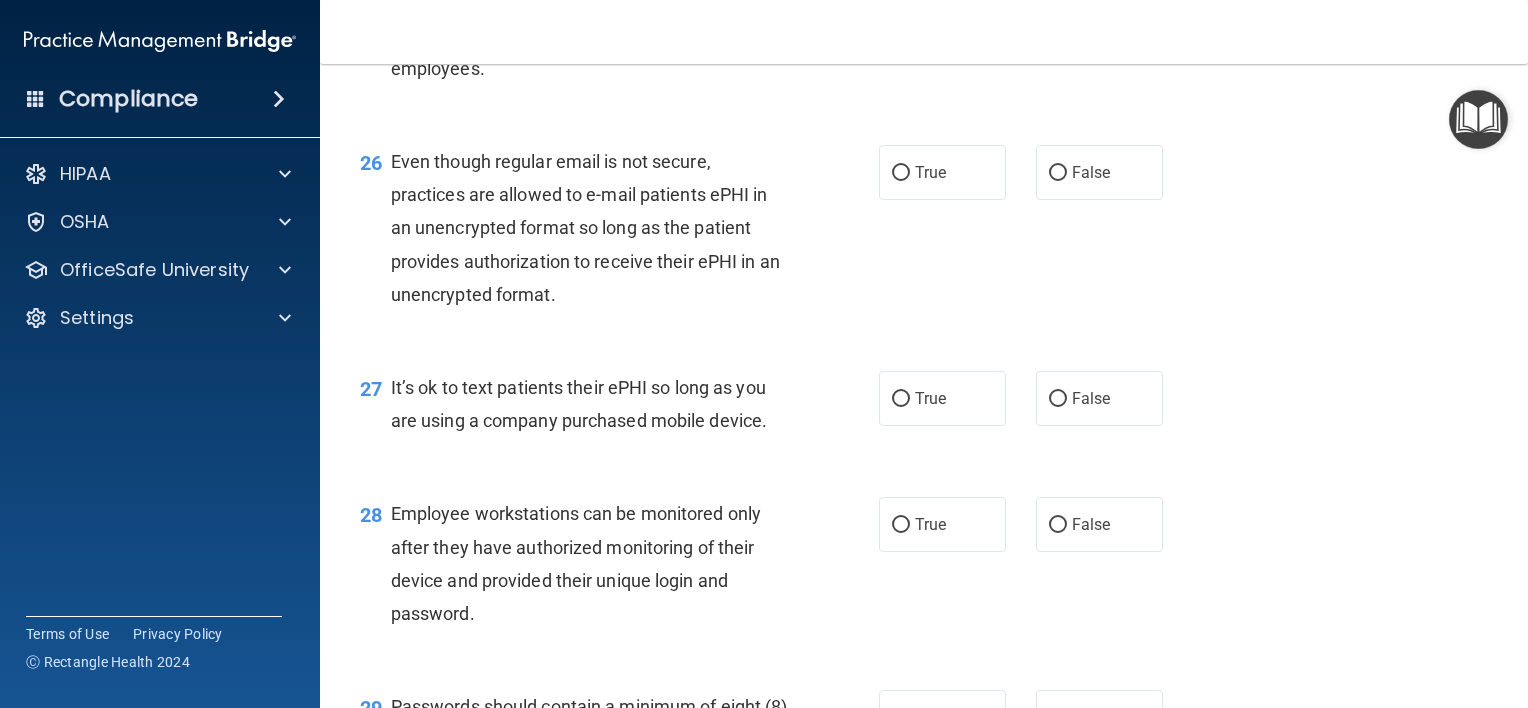 scroll, scrollTop: 4643, scrollLeft: 0, axis: vertical 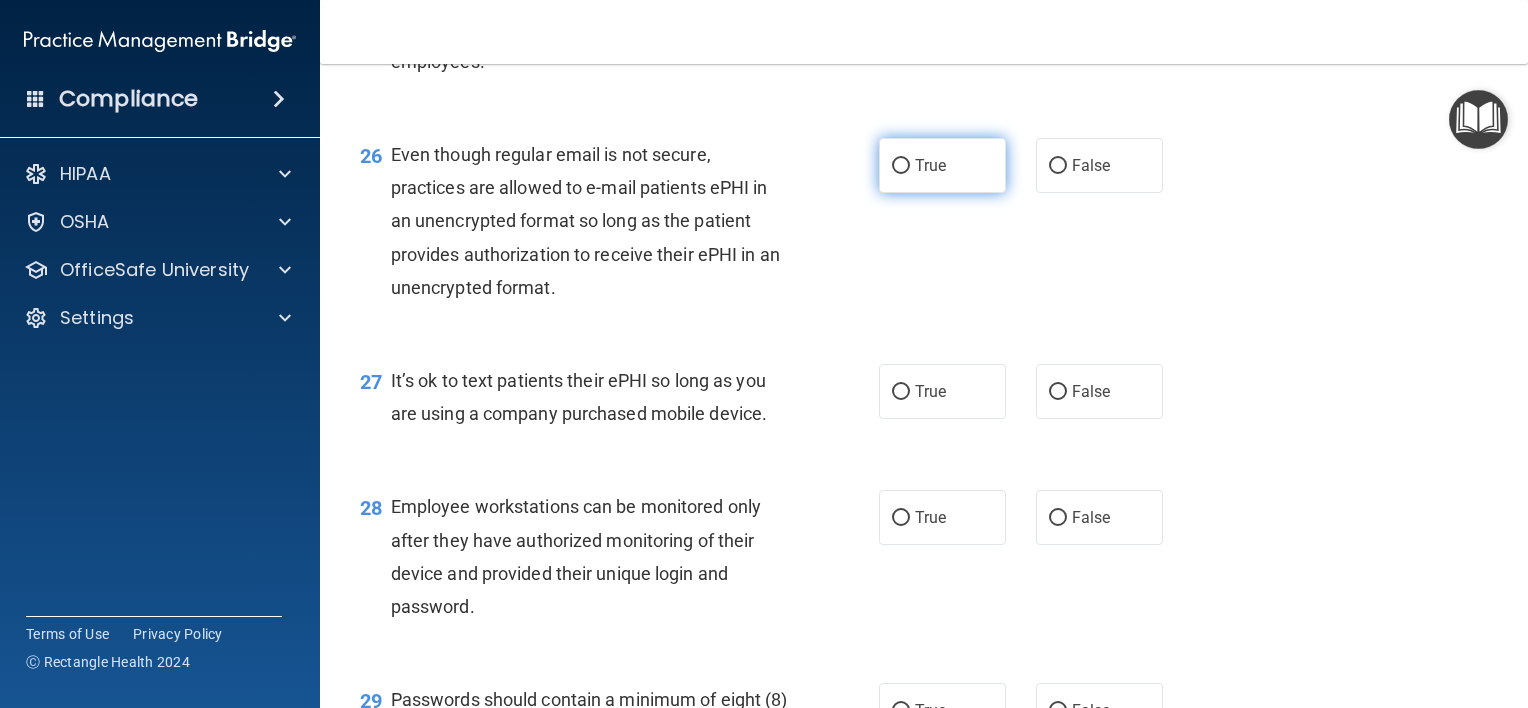 click on "True" at bounding box center (942, 165) 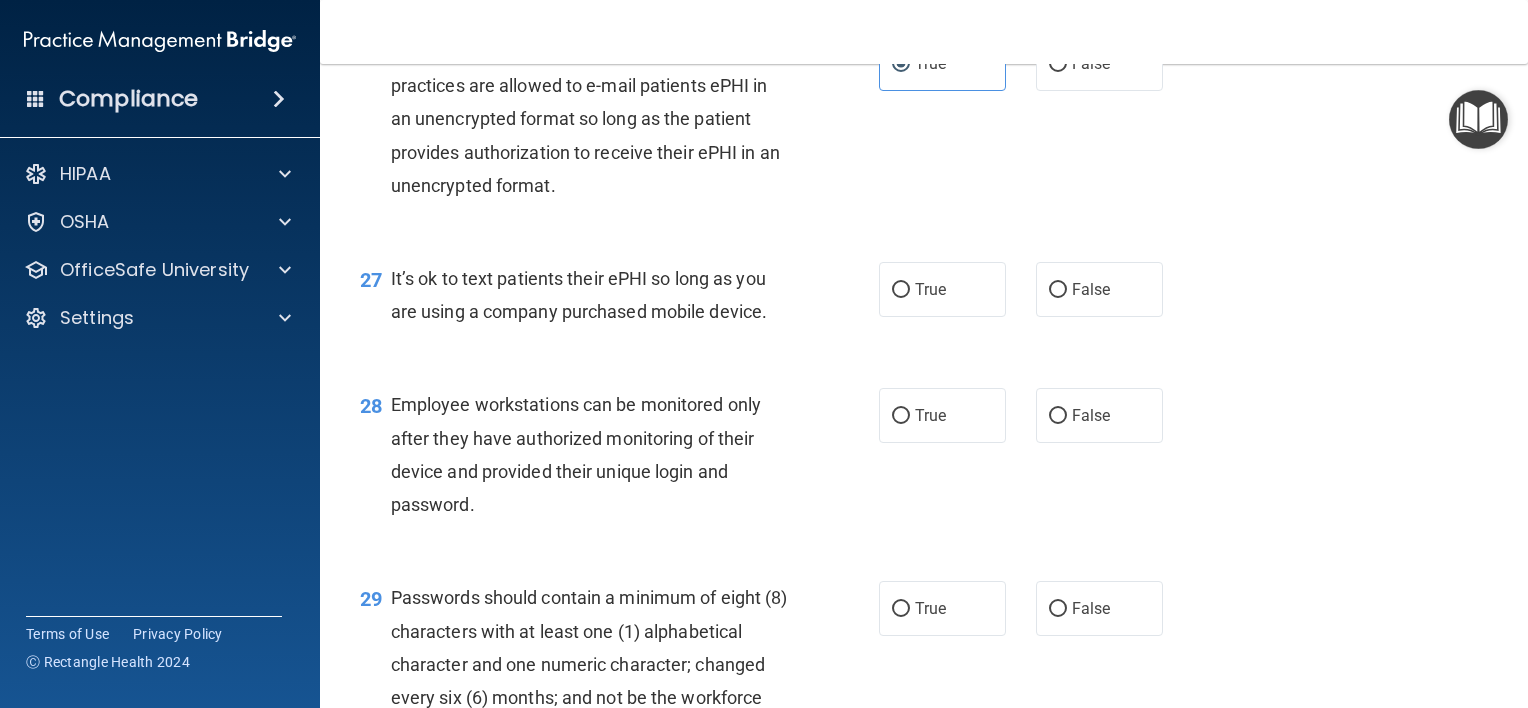 scroll, scrollTop: 4843, scrollLeft: 0, axis: vertical 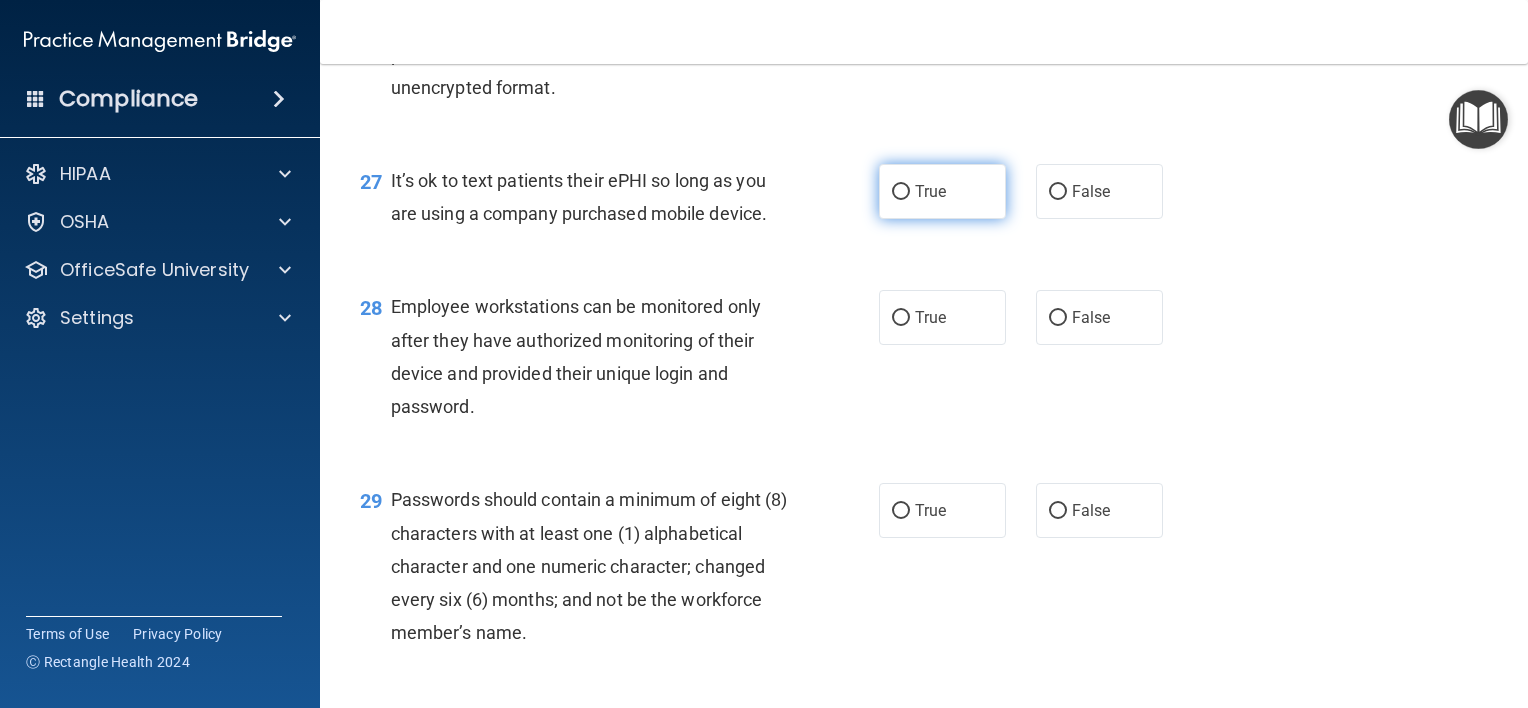 click on "True" at bounding box center (942, 191) 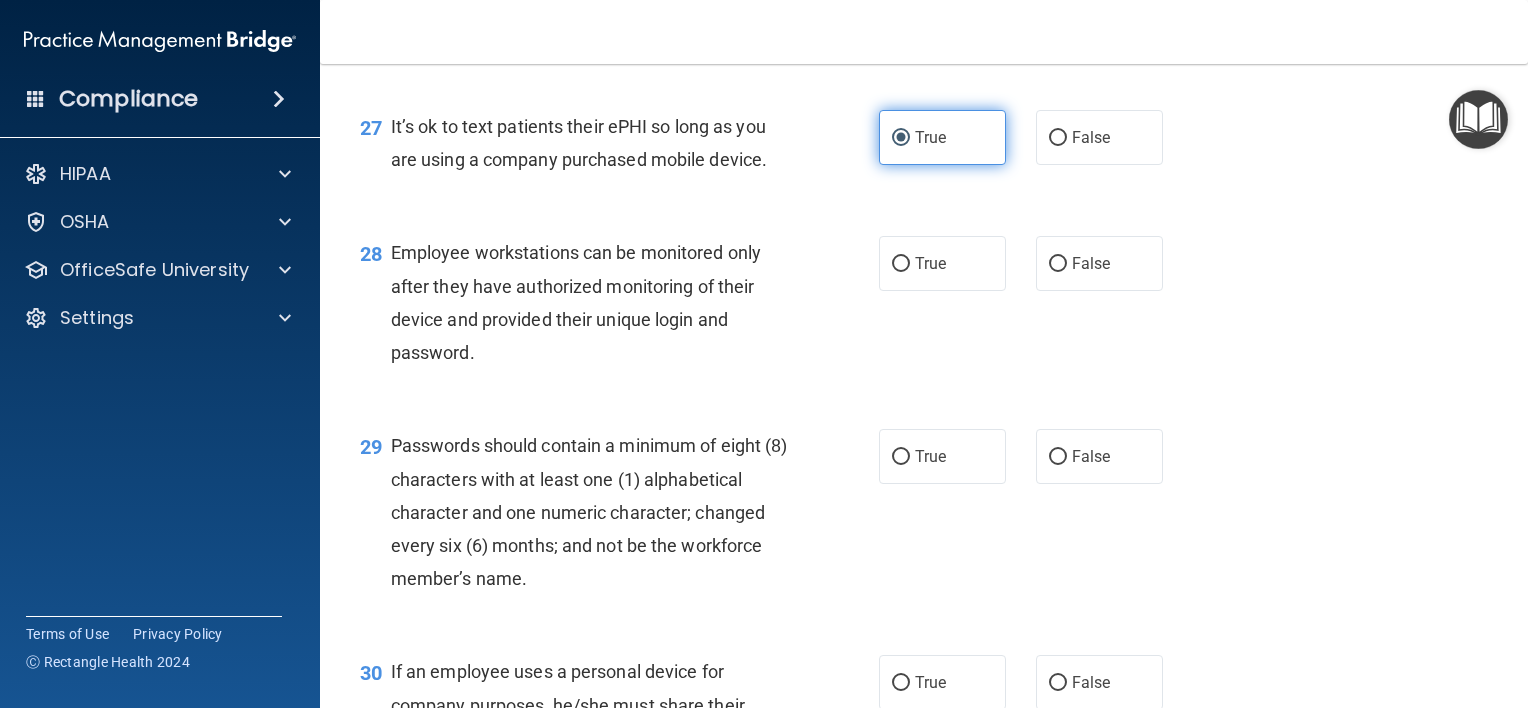 scroll, scrollTop: 4943, scrollLeft: 0, axis: vertical 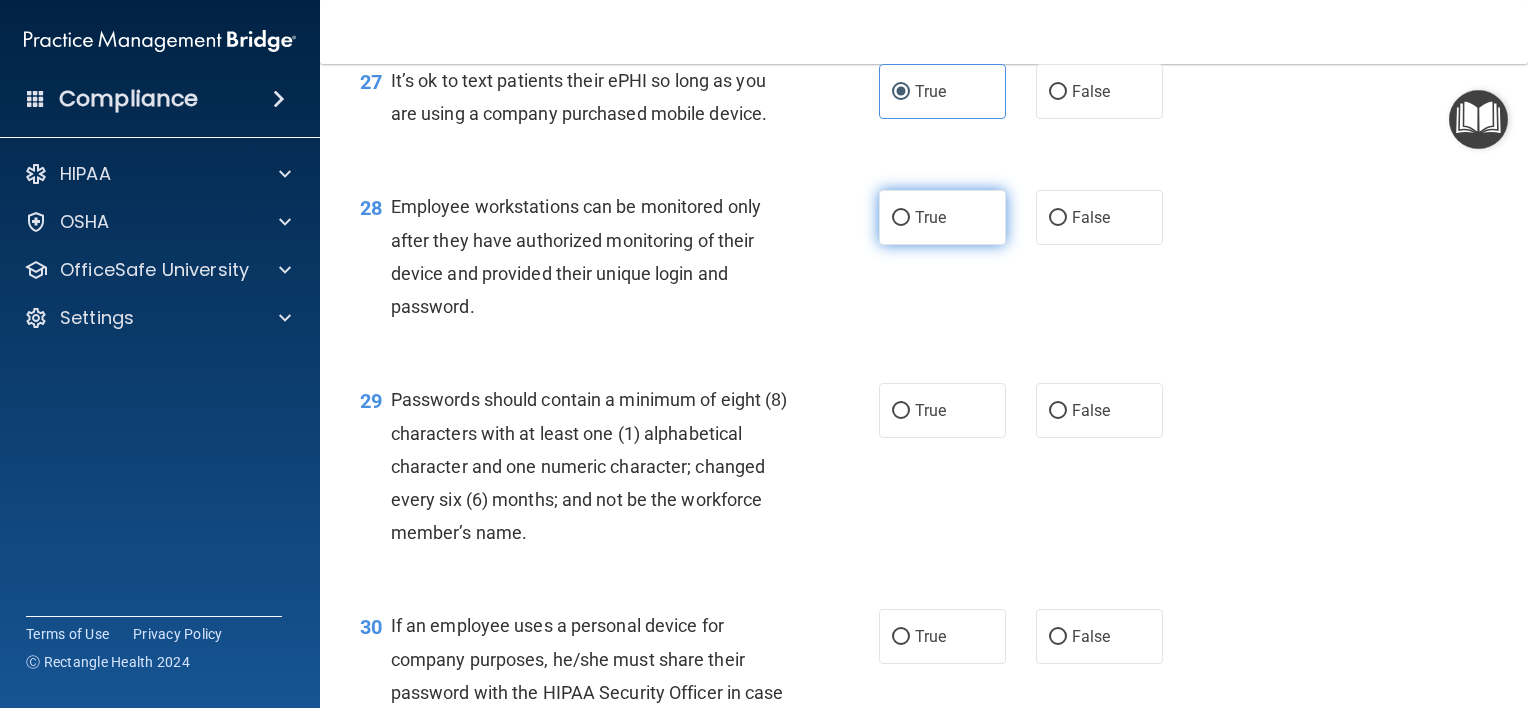 click on "True" at bounding box center [930, 217] 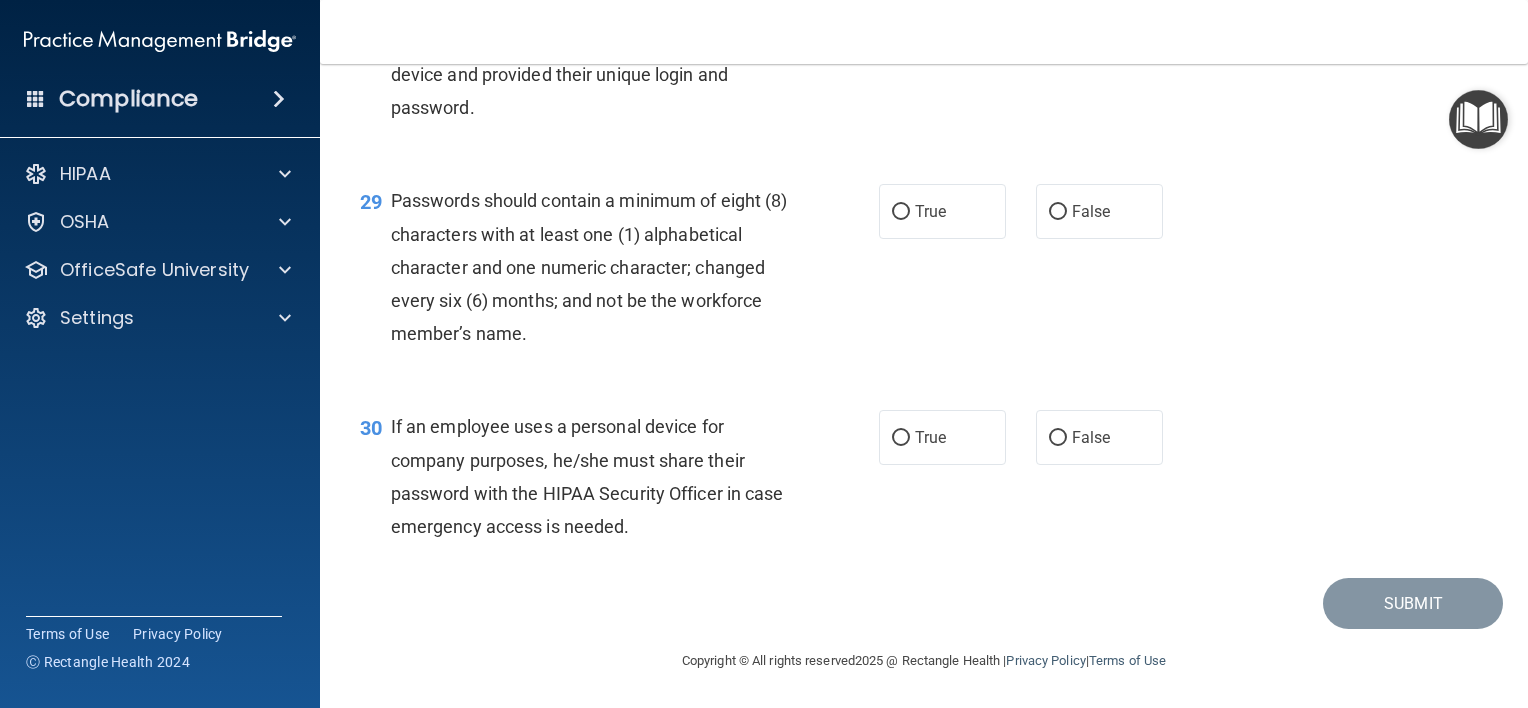 scroll, scrollTop: 5143, scrollLeft: 0, axis: vertical 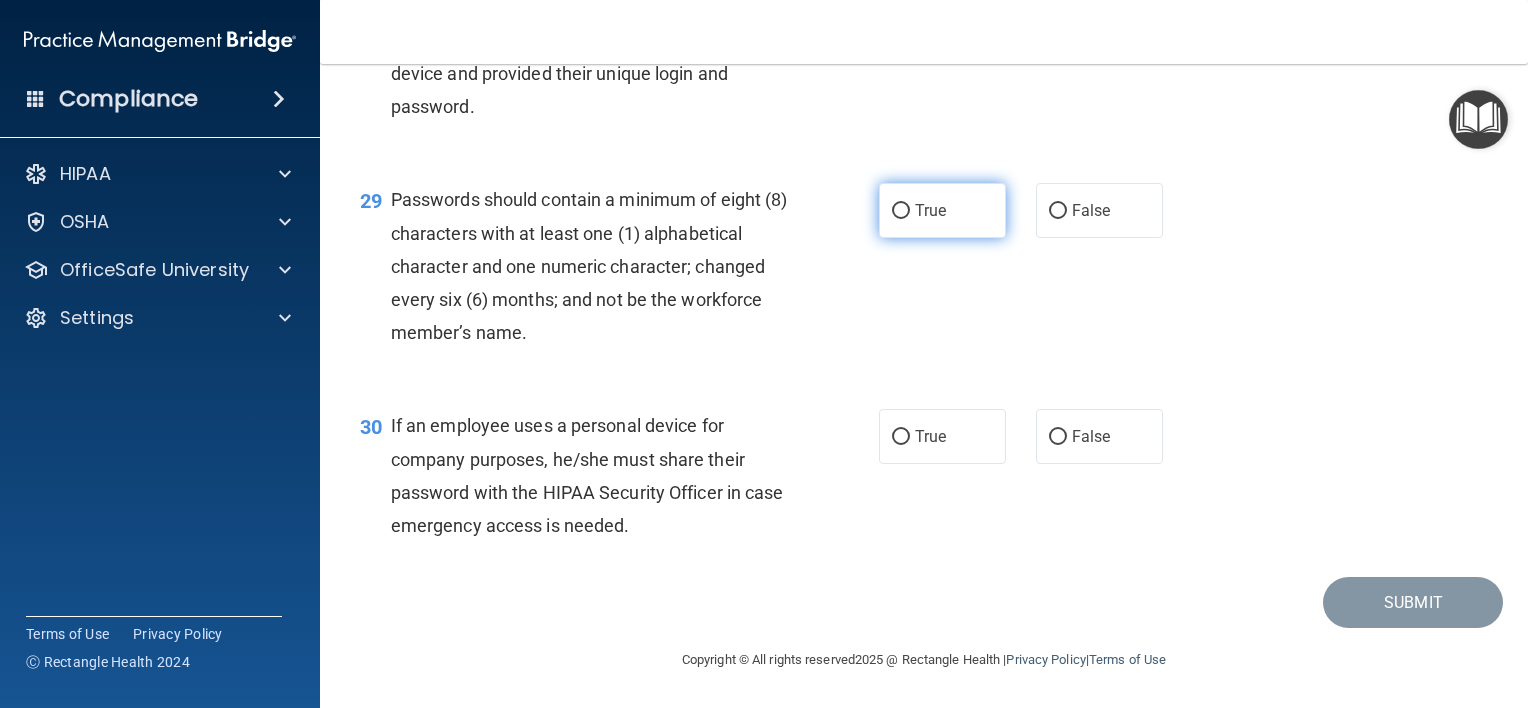 click on "True" at bounding box center [942, 210] 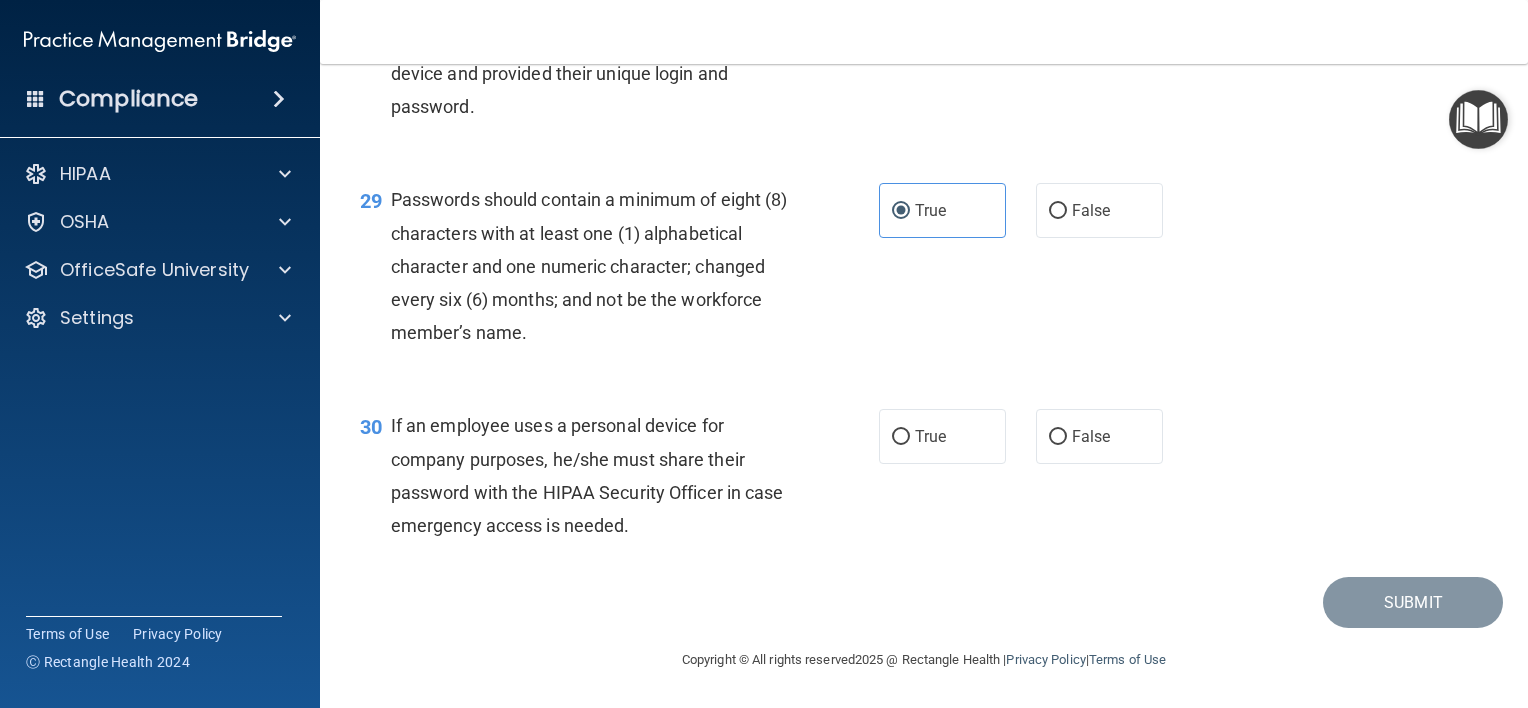 scroll, scrollTop: 5243, scrollLeft: 0, axis: vertical 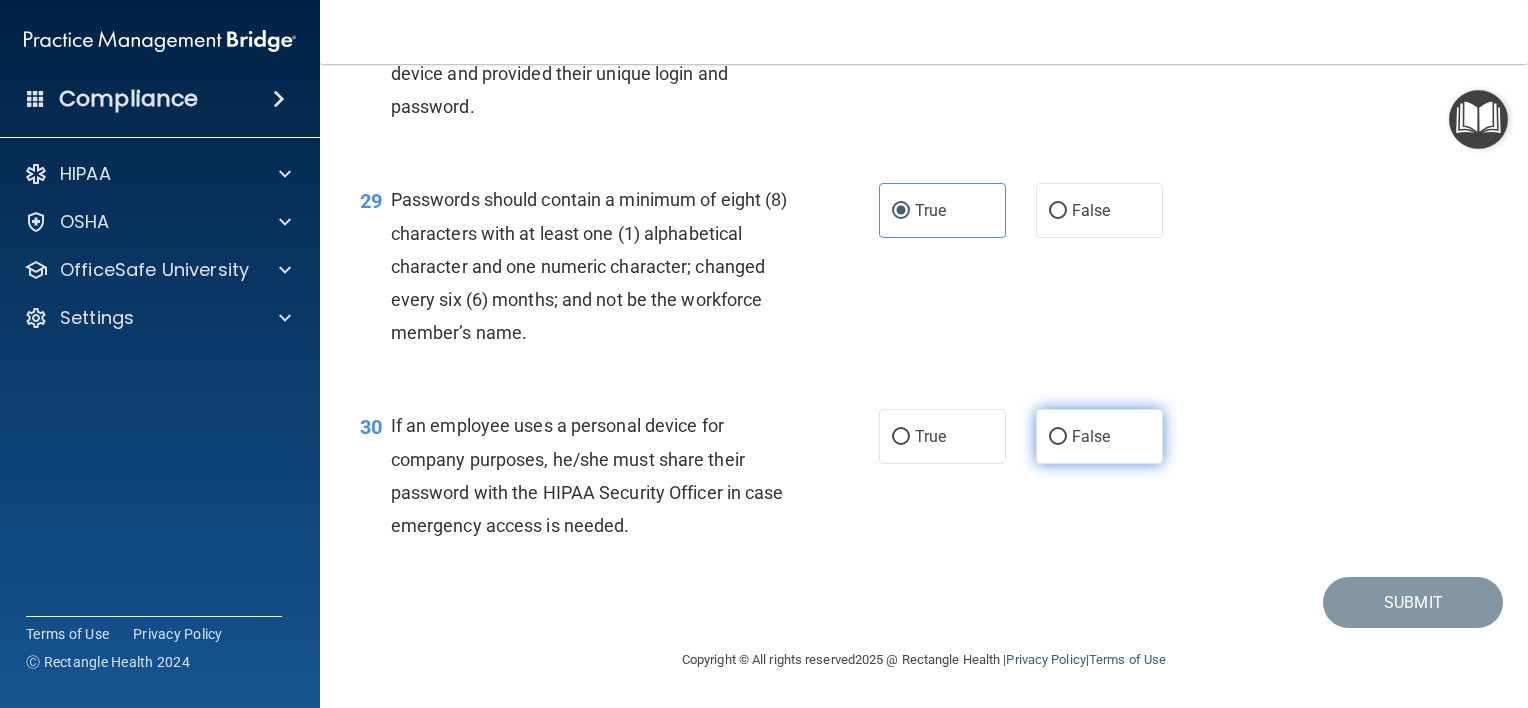 click on "False" at bounding box center (1099, 436) 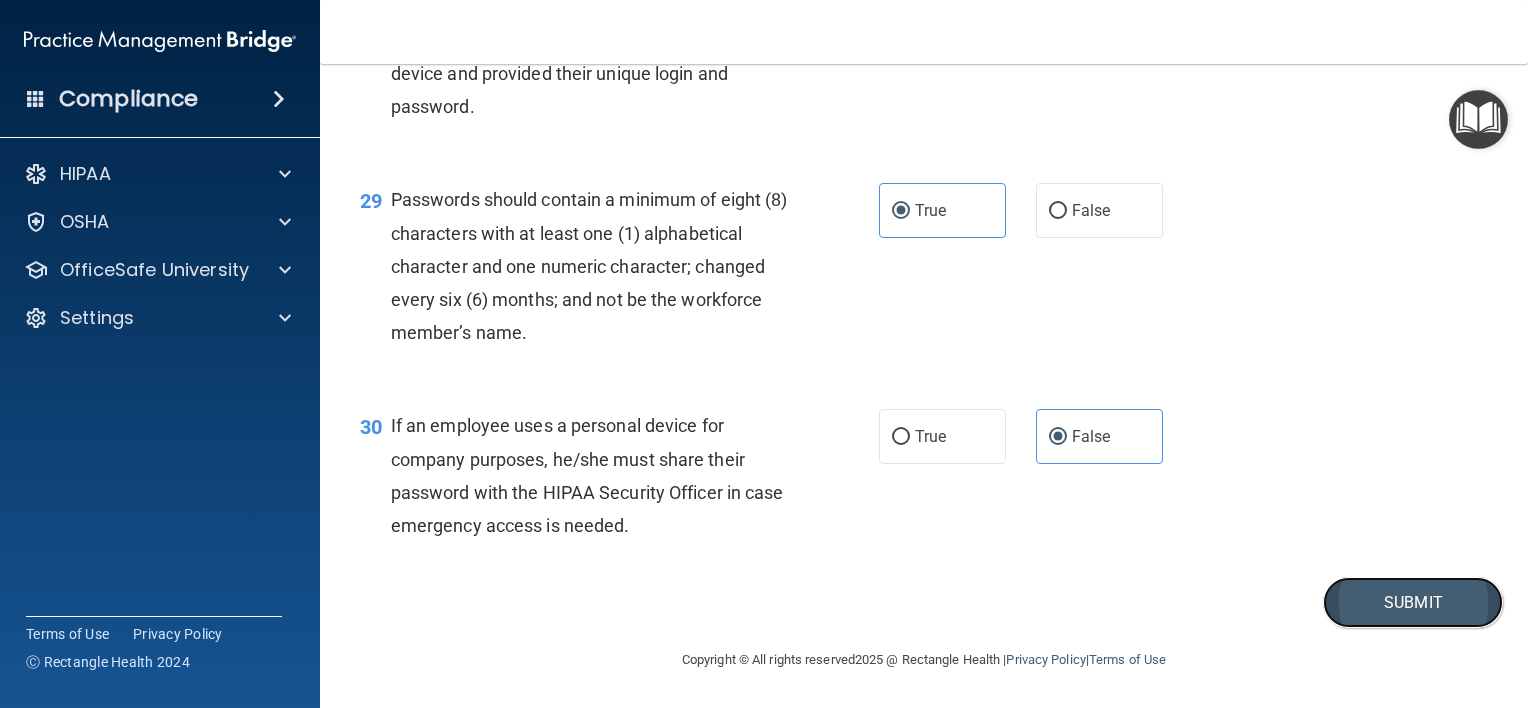 click on "Submit" at bounding box center [1413, 602] 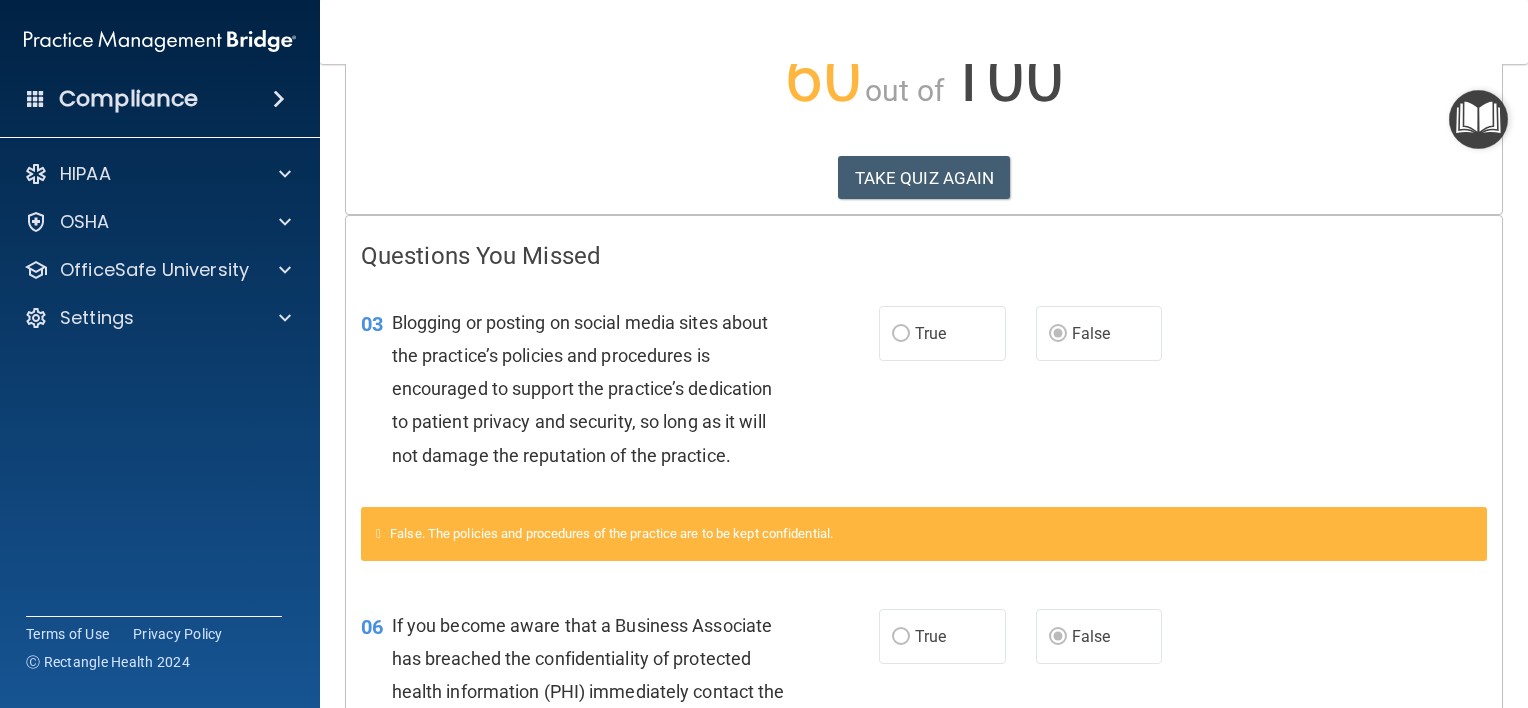 scroll, scrollTop: 400, scrollLeft: 0, axis: vertical 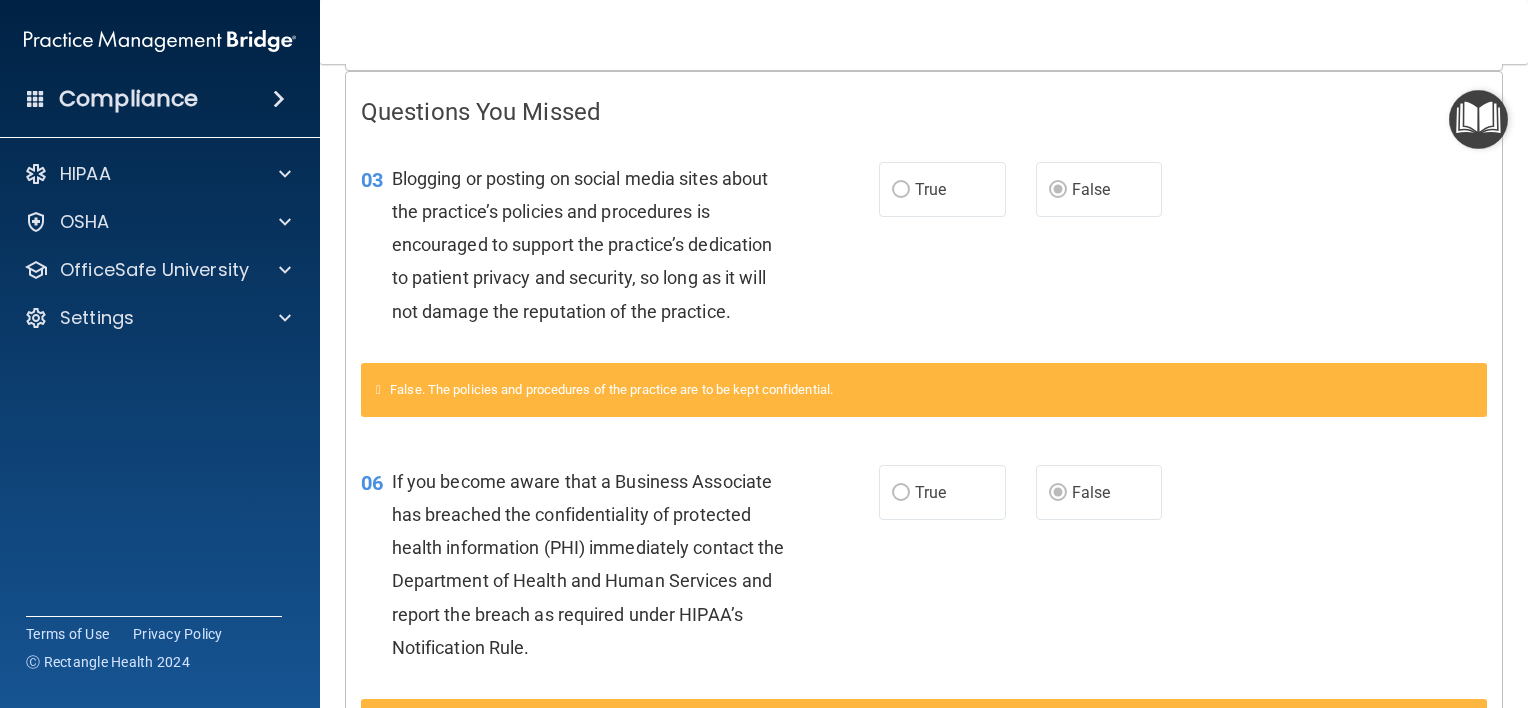 click on "False. The policies and procedures of the practice are to be kept confidential." at bounding box center (924, 401) 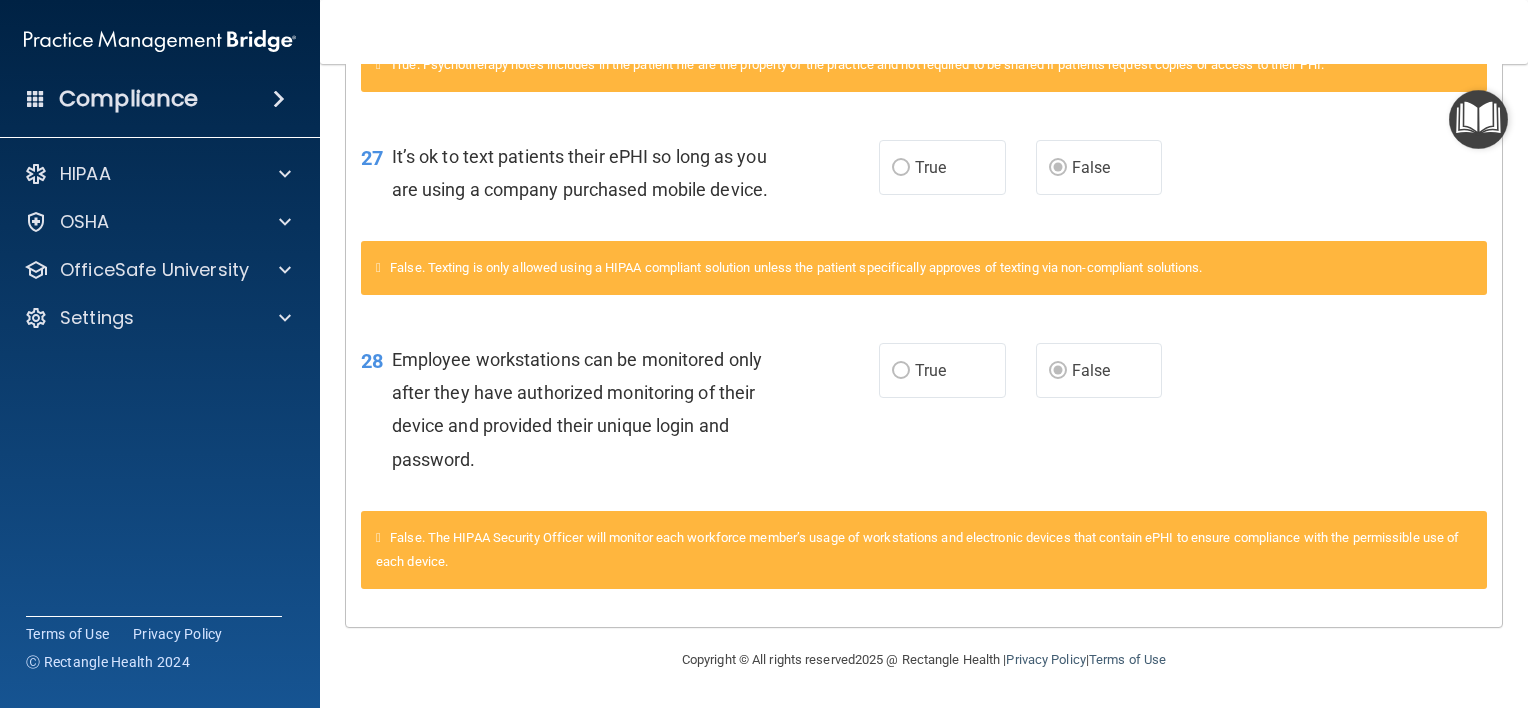 scroll, scrollTop: 3158, scrollLeft: 0, axis: vertical 